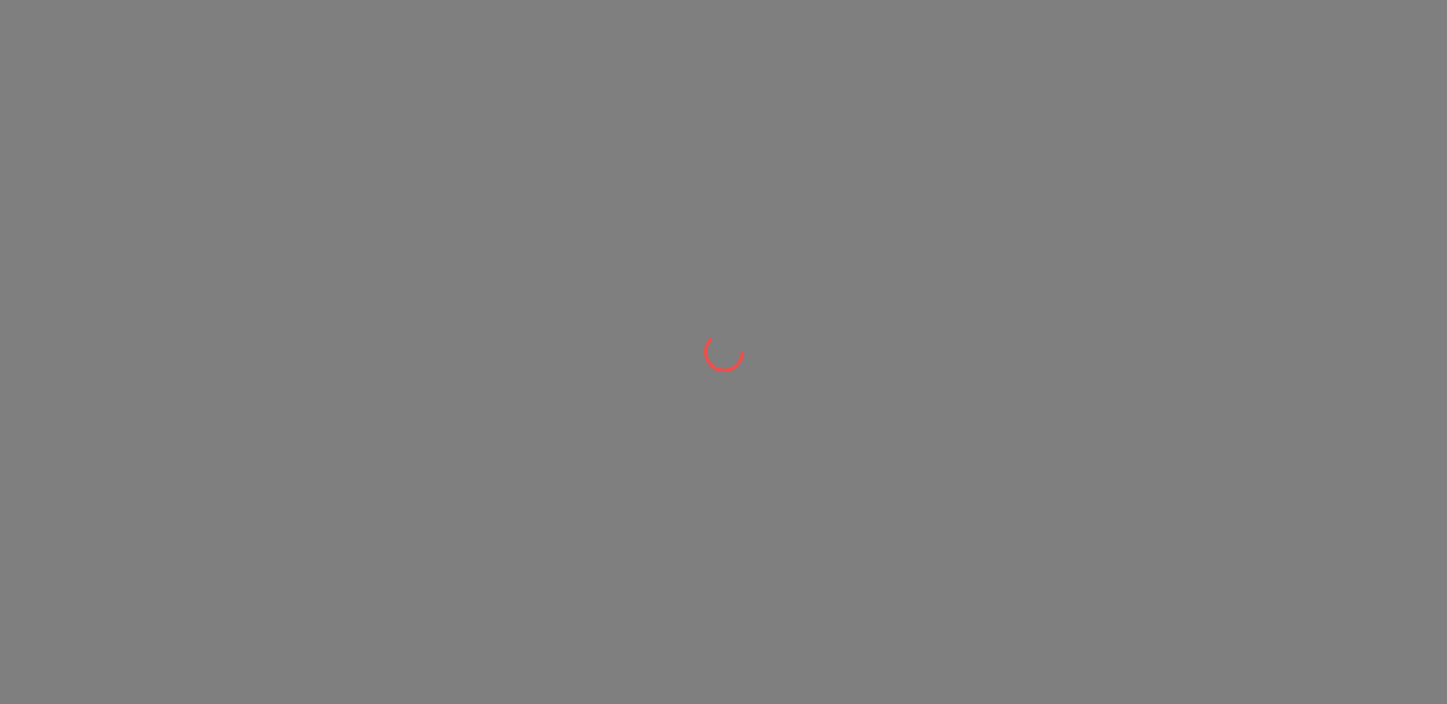 scroll, scrollTop: 0, scrollLeft: 0, axis: both 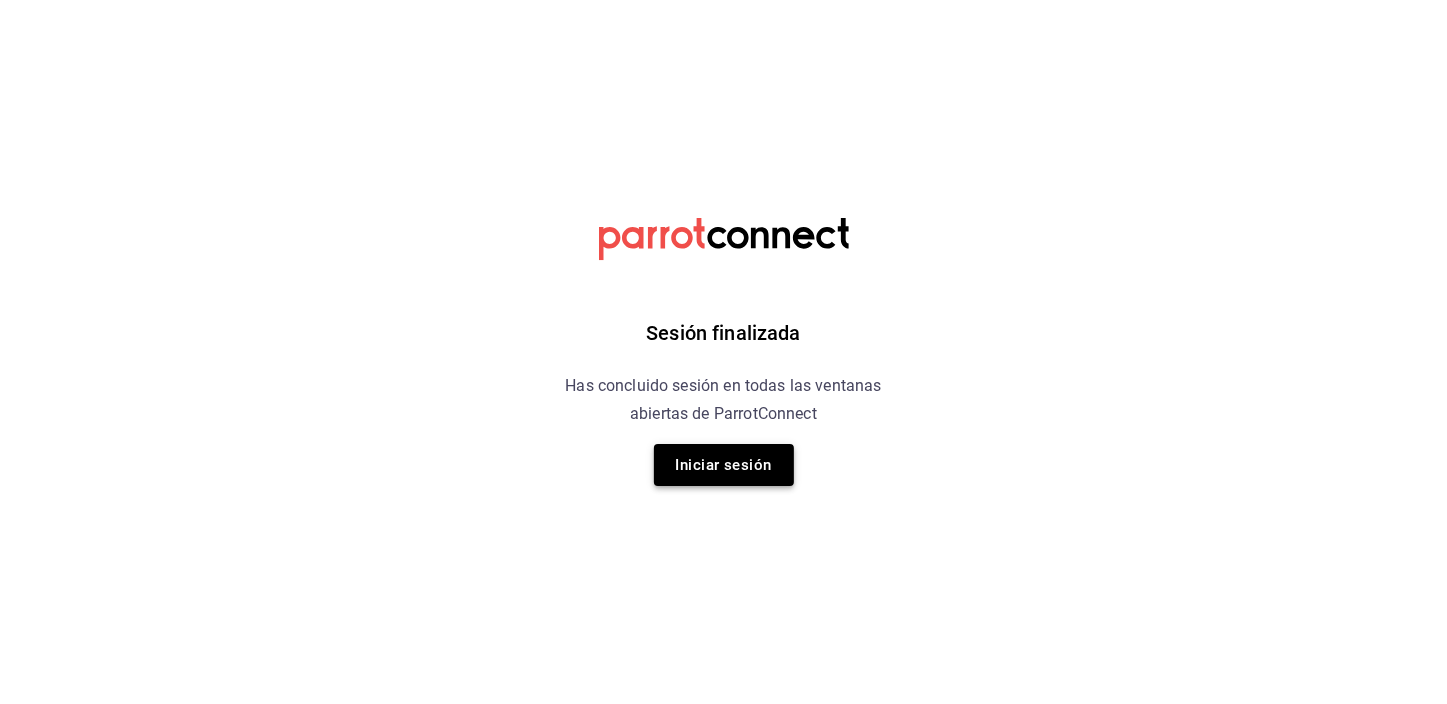 click on "Iniciar sesión" at bounding box center (724, 465) 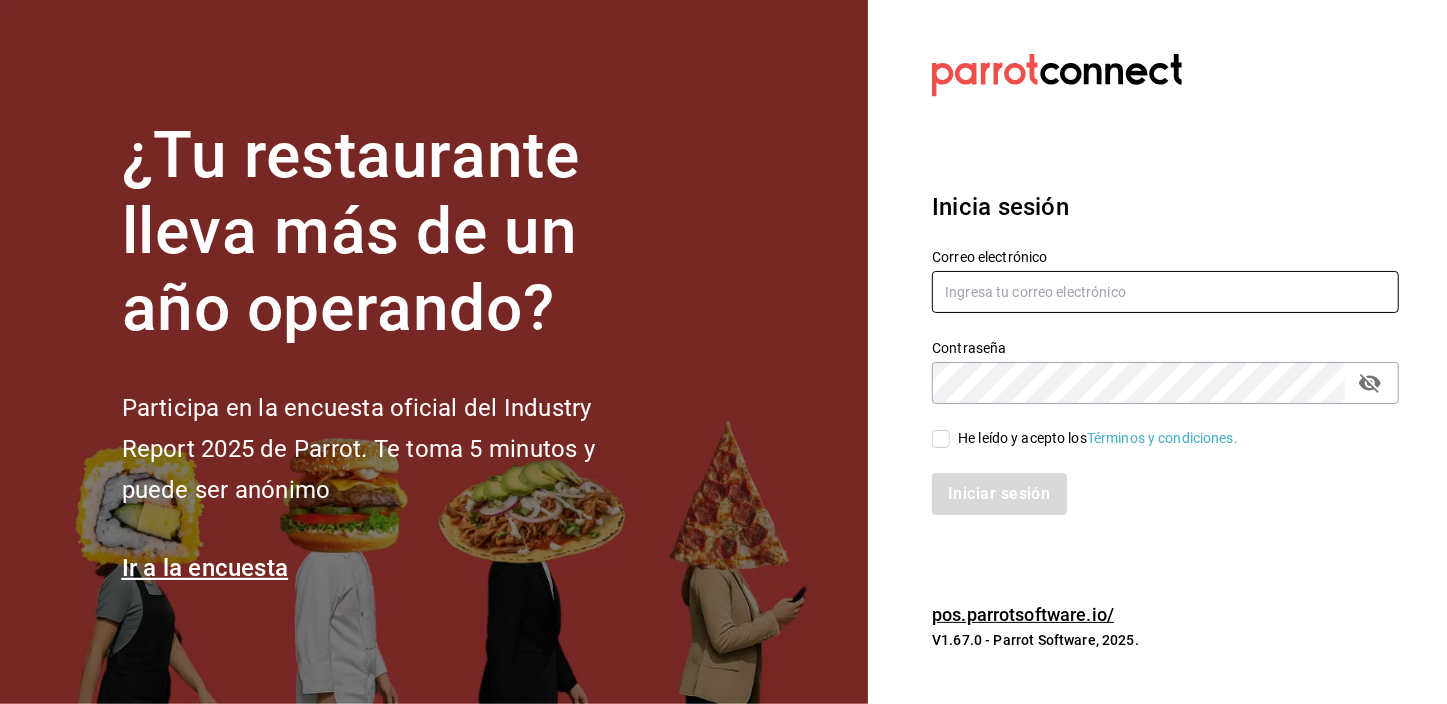 type on "[USERNAME]@[DOMAIN].com" 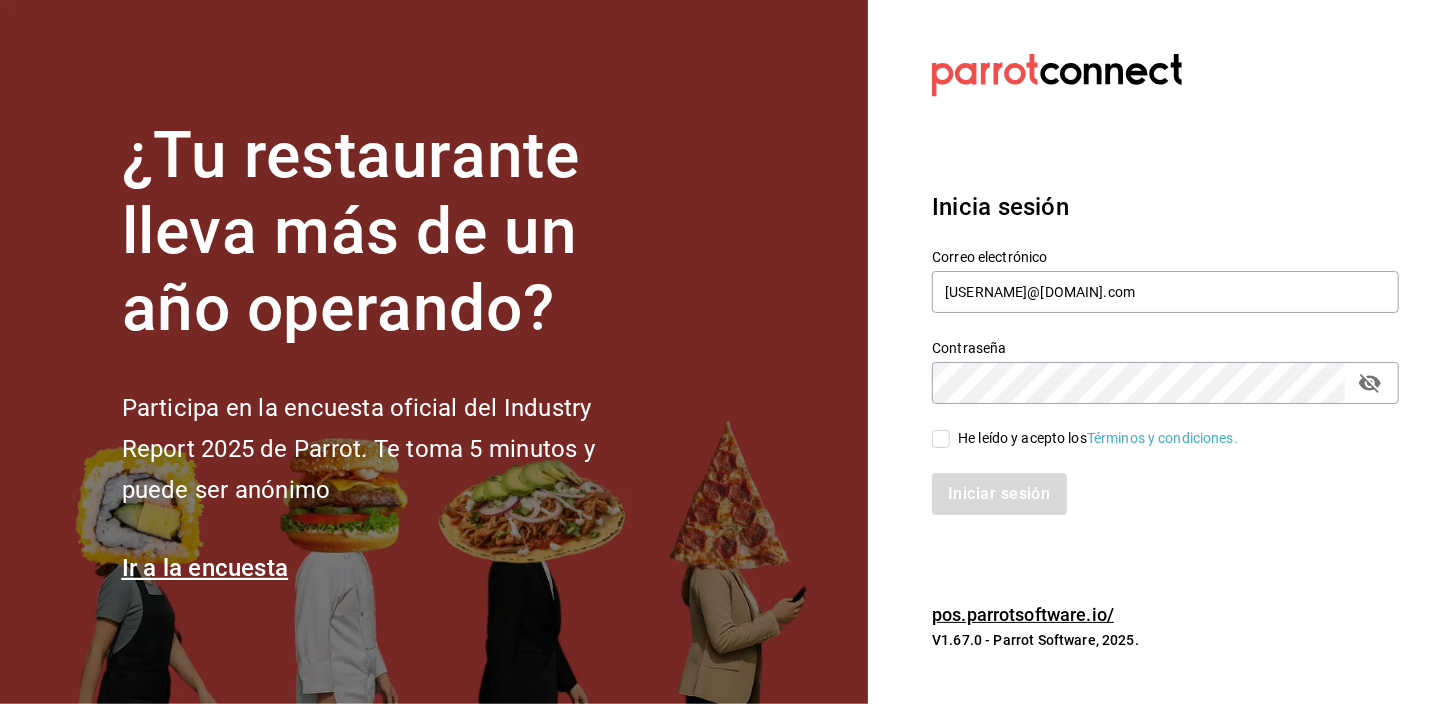 click on "He leído y acepto los  Términos y condiciones." at bounding box center (941, 439) 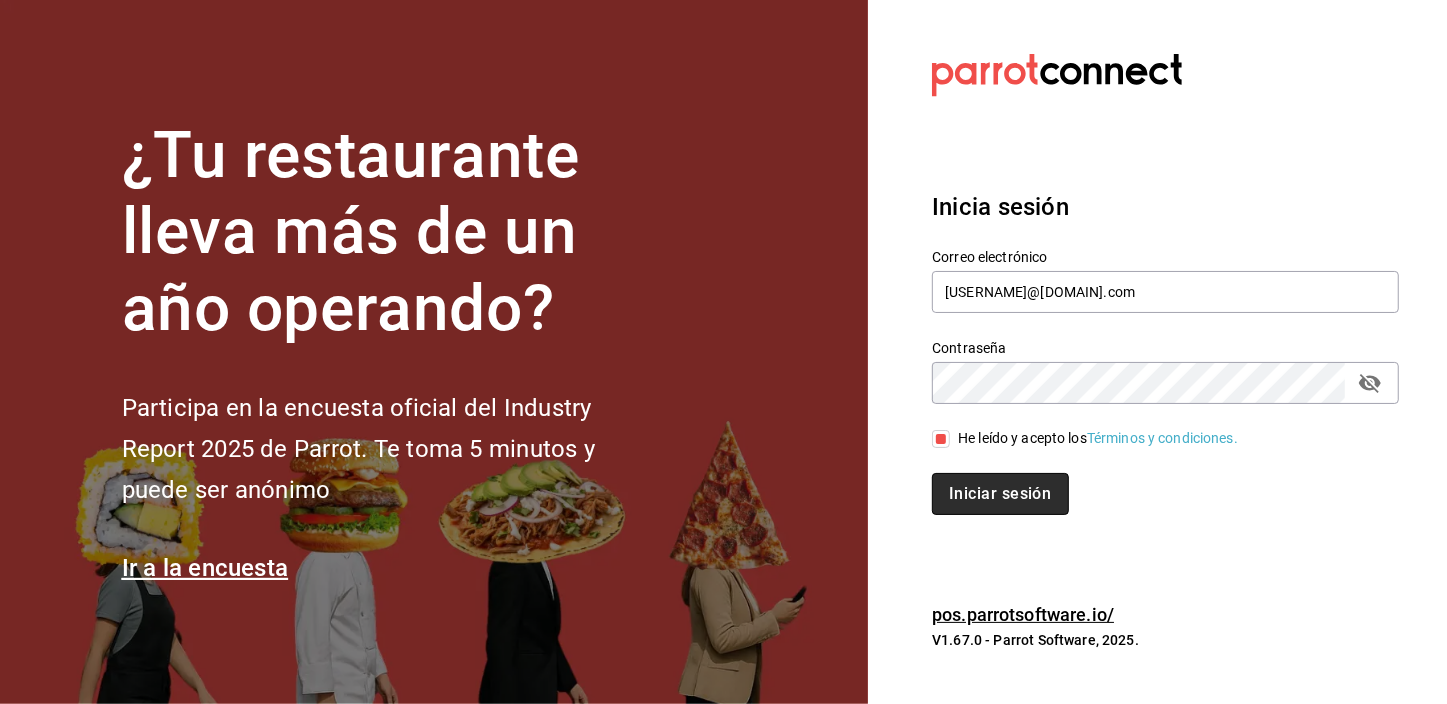 click on "Iniciar sesión" at bounding box center (1000, 494) 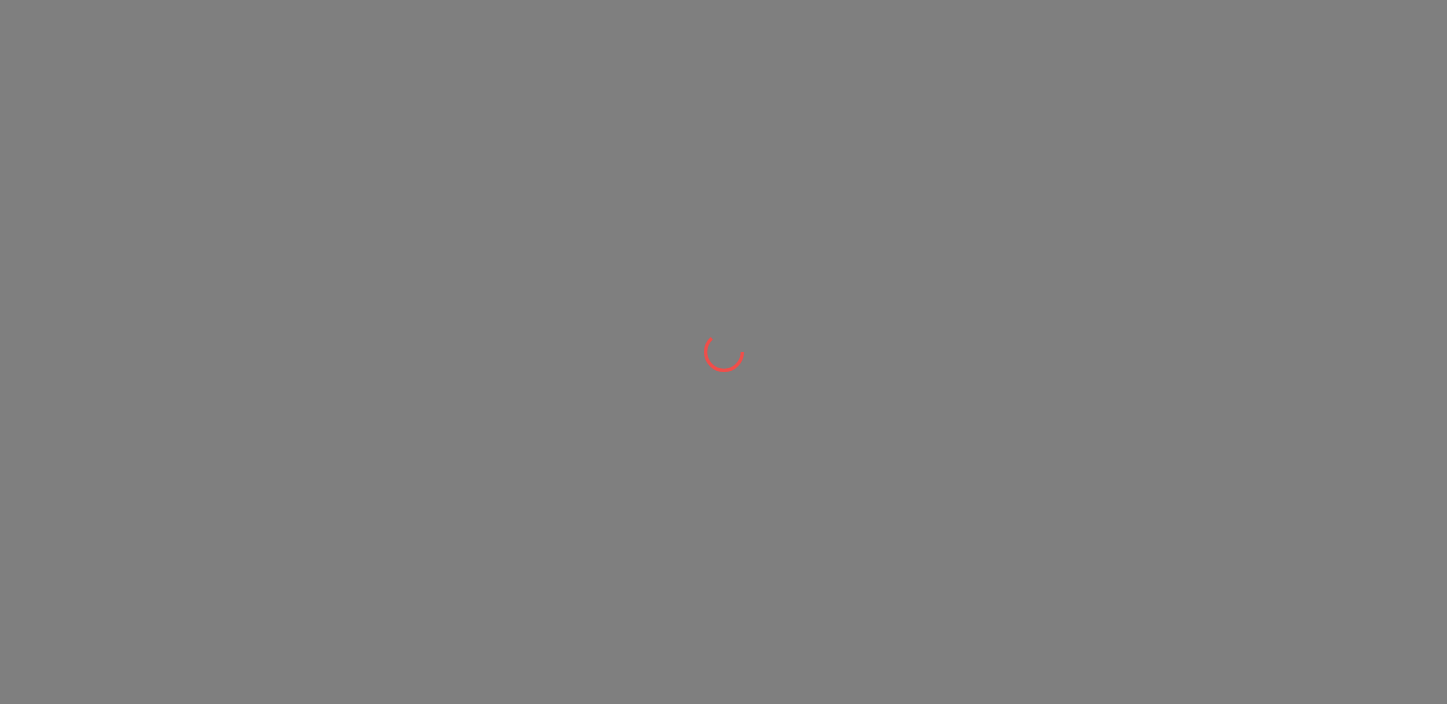 scroll, scrollTop: 0, scrollLeft: 0, axis: both 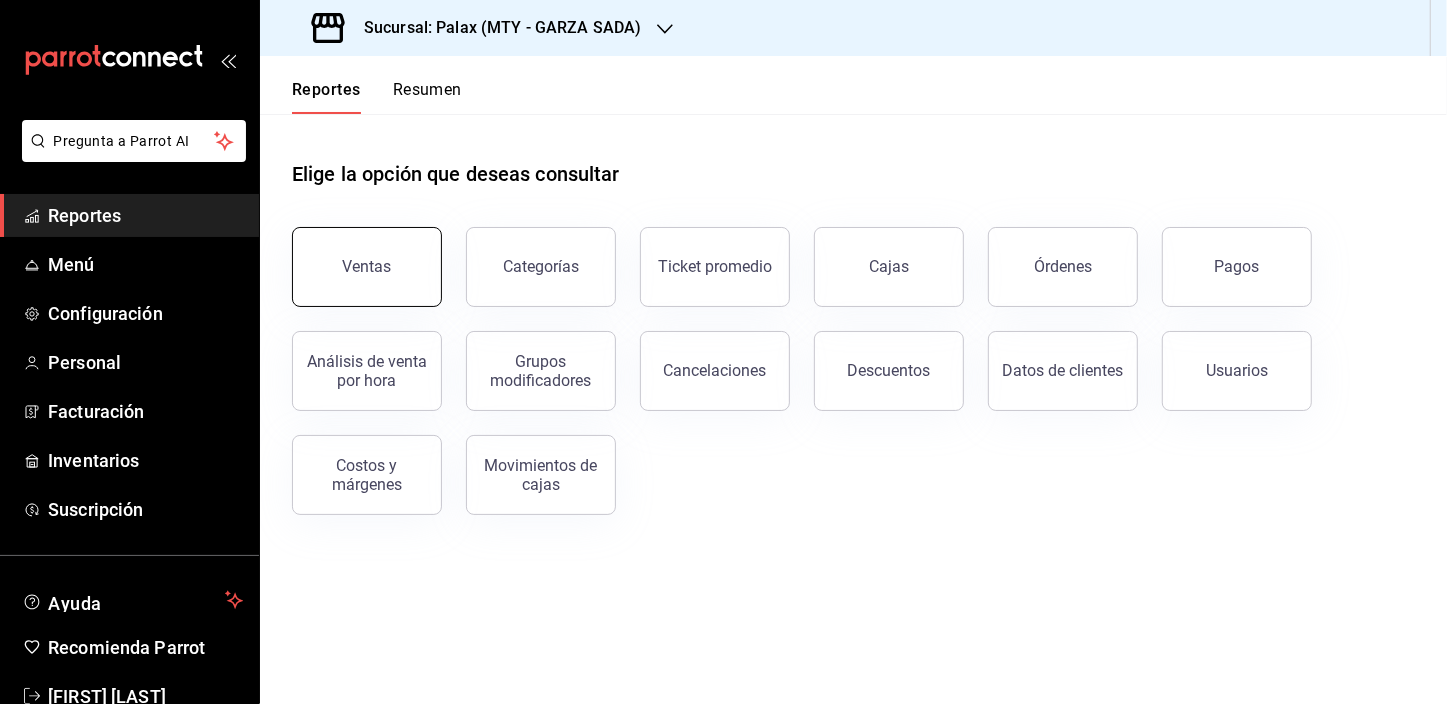 click on "Ventas" at bounding box center [367, 267] 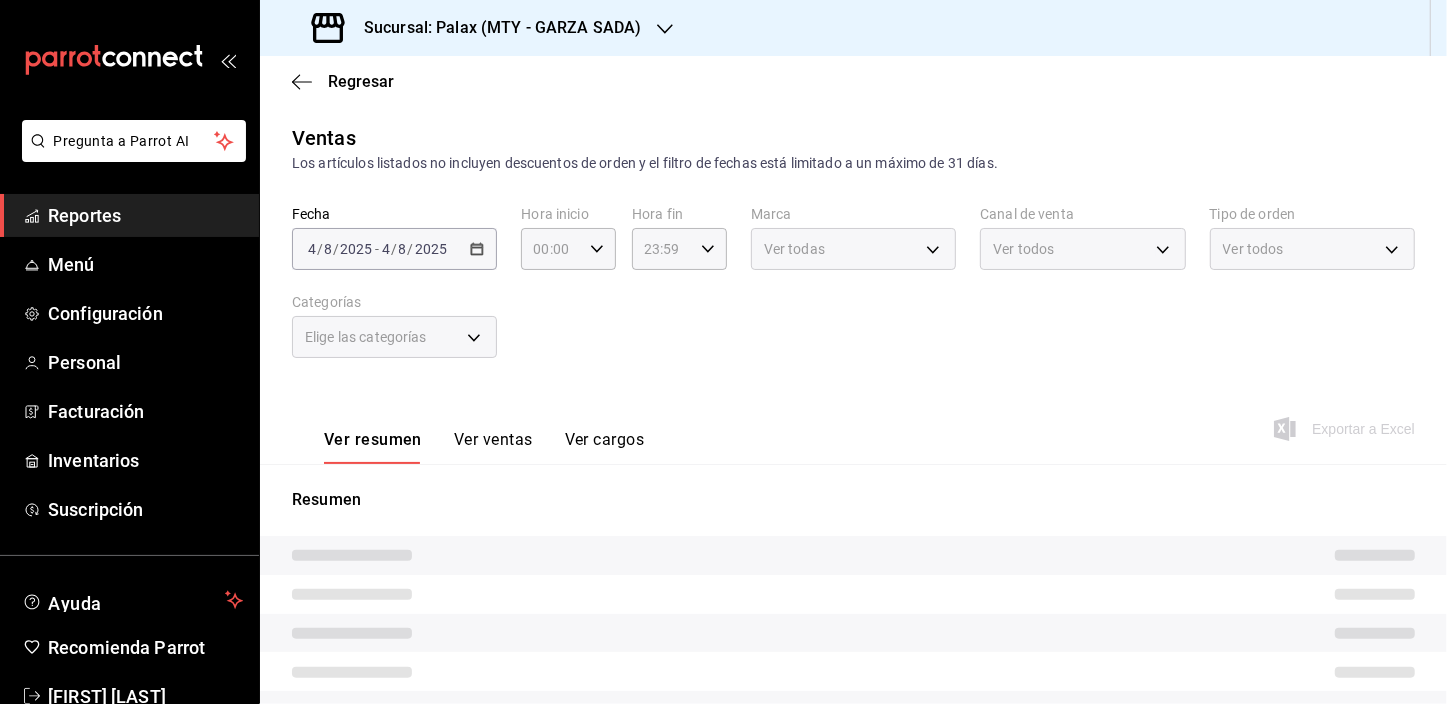 click on "Sucursal: Palax (MTY - GARZA SADA)" at bounding box center (494, 28) 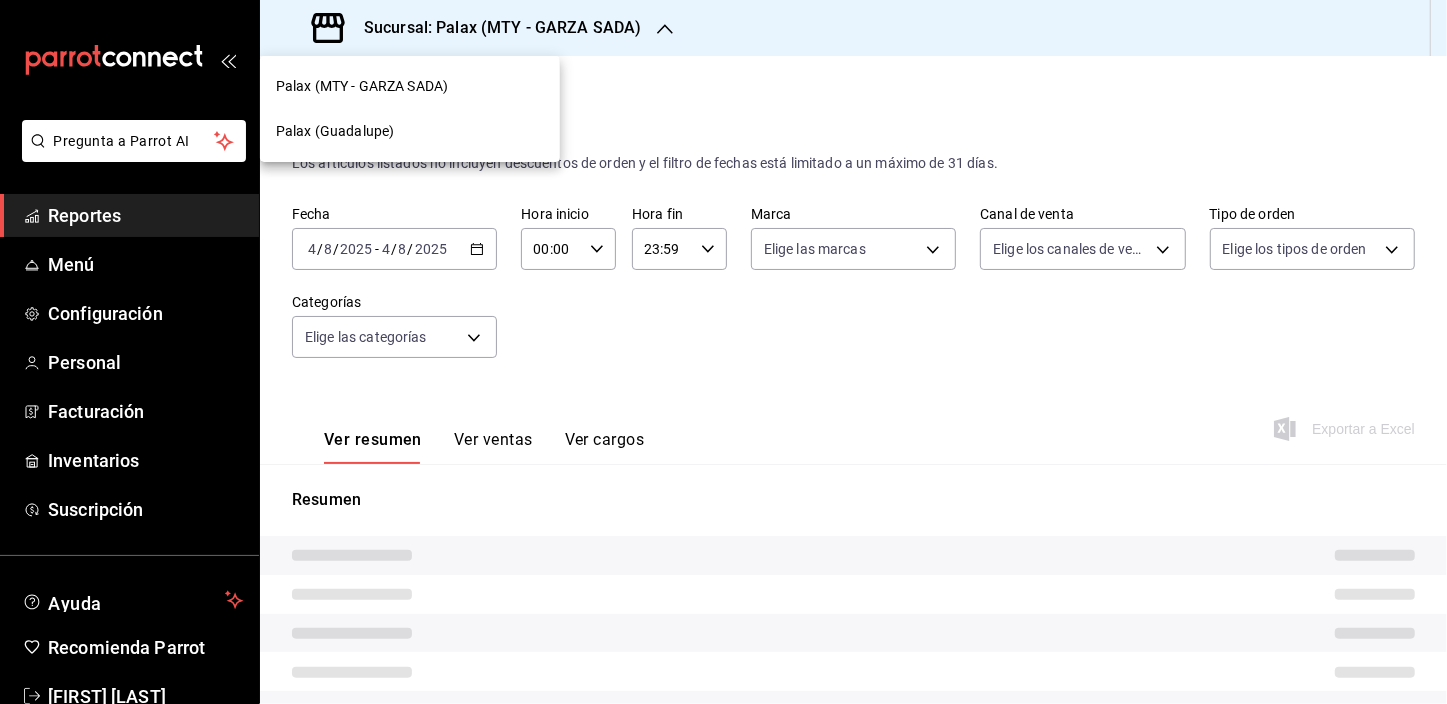 click on "Palax (Guadalupe)" at bounding box center [335, 131] 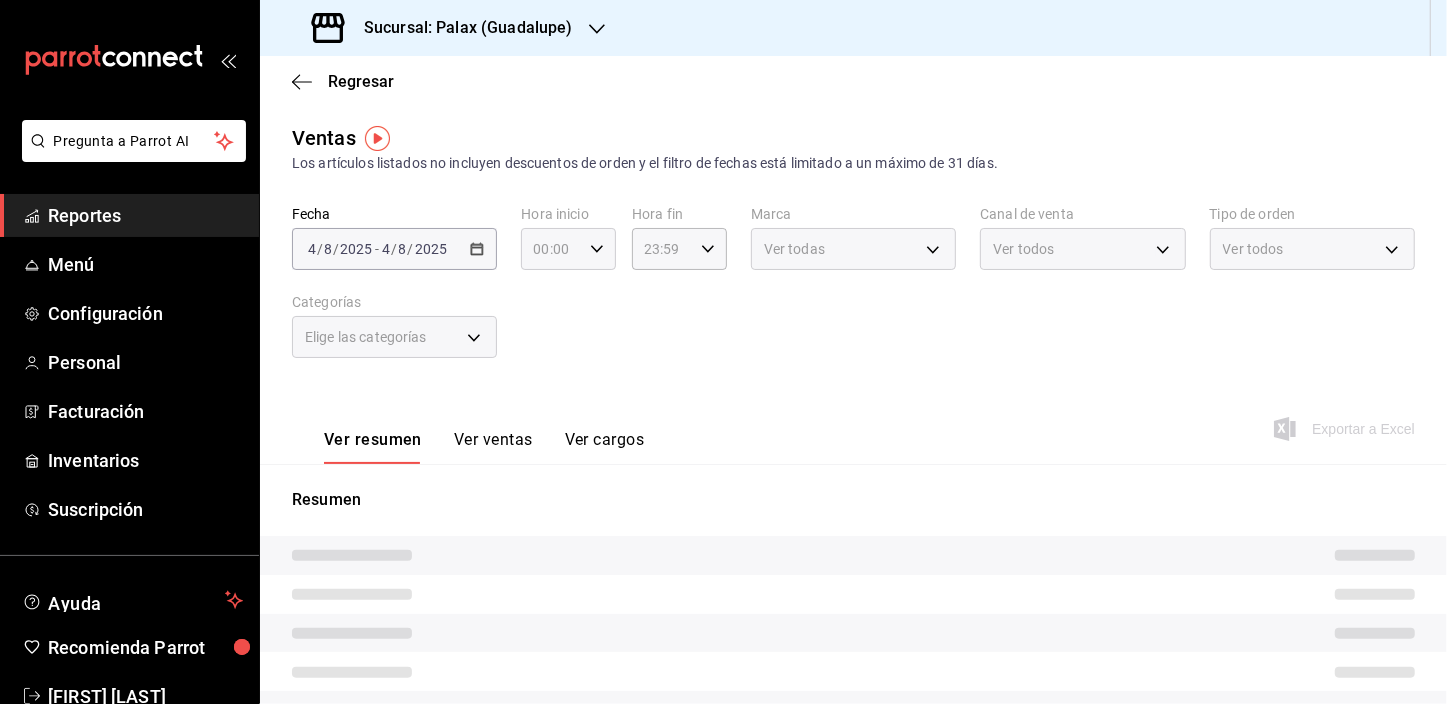 click on "00:00" at bounding box center [551, 249] 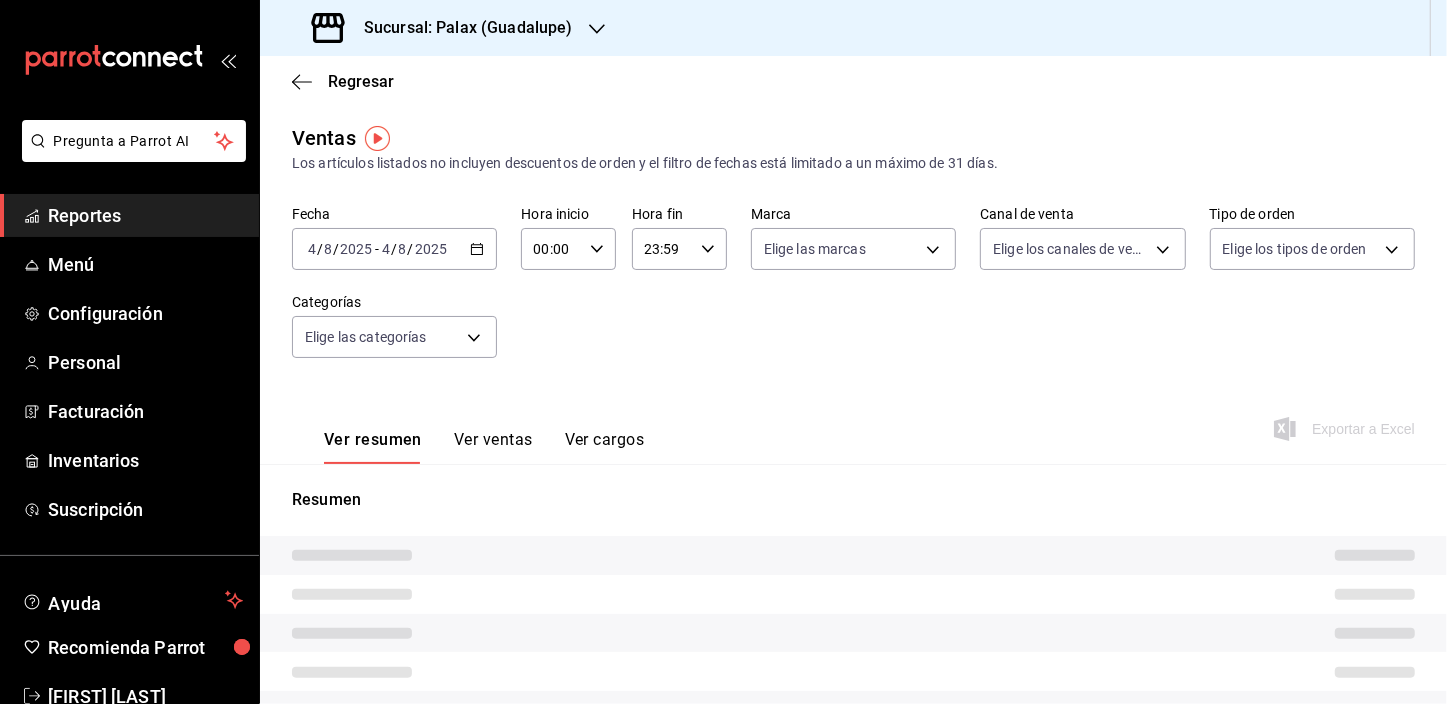 click at bounding box center (723, 352) 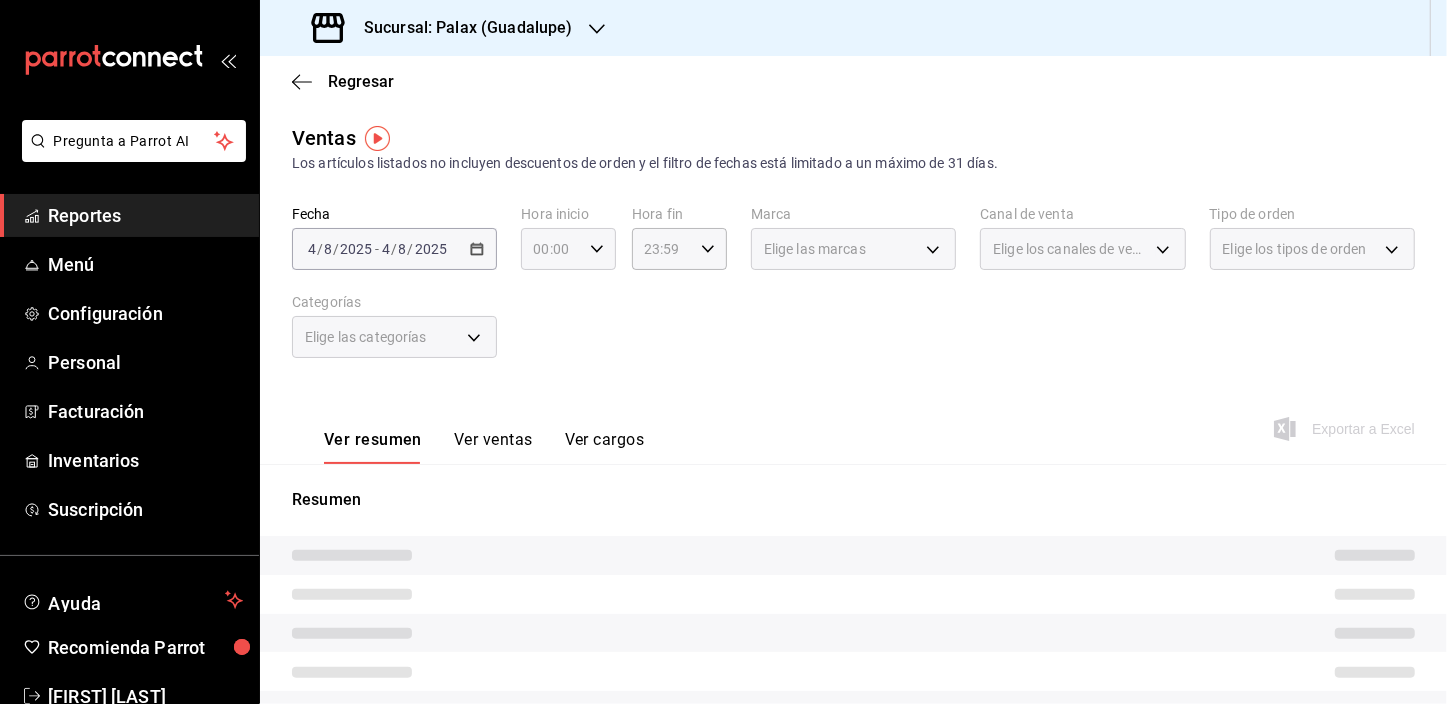 click 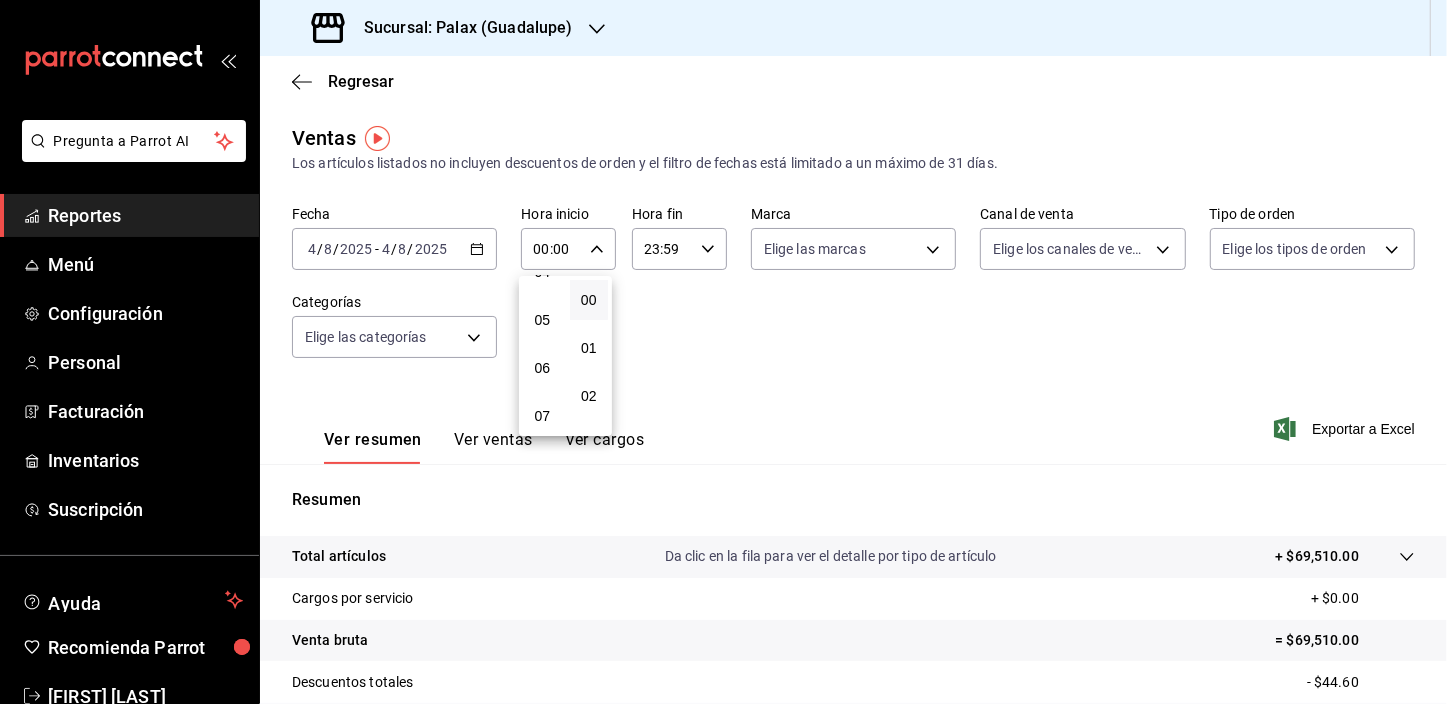 scroll, scrollTop: 272, scrollLeft: 0, axis: vertical 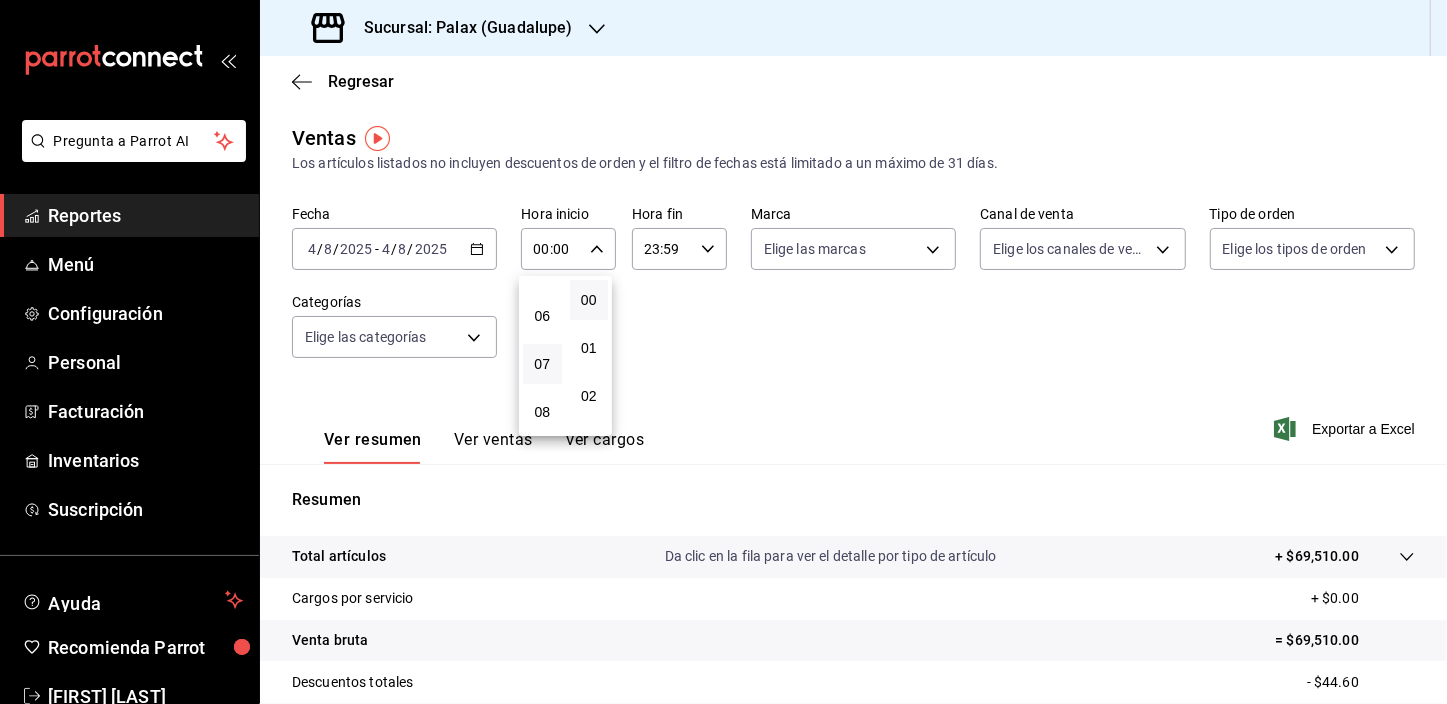 click on "07" at bounding box center (542, 364) 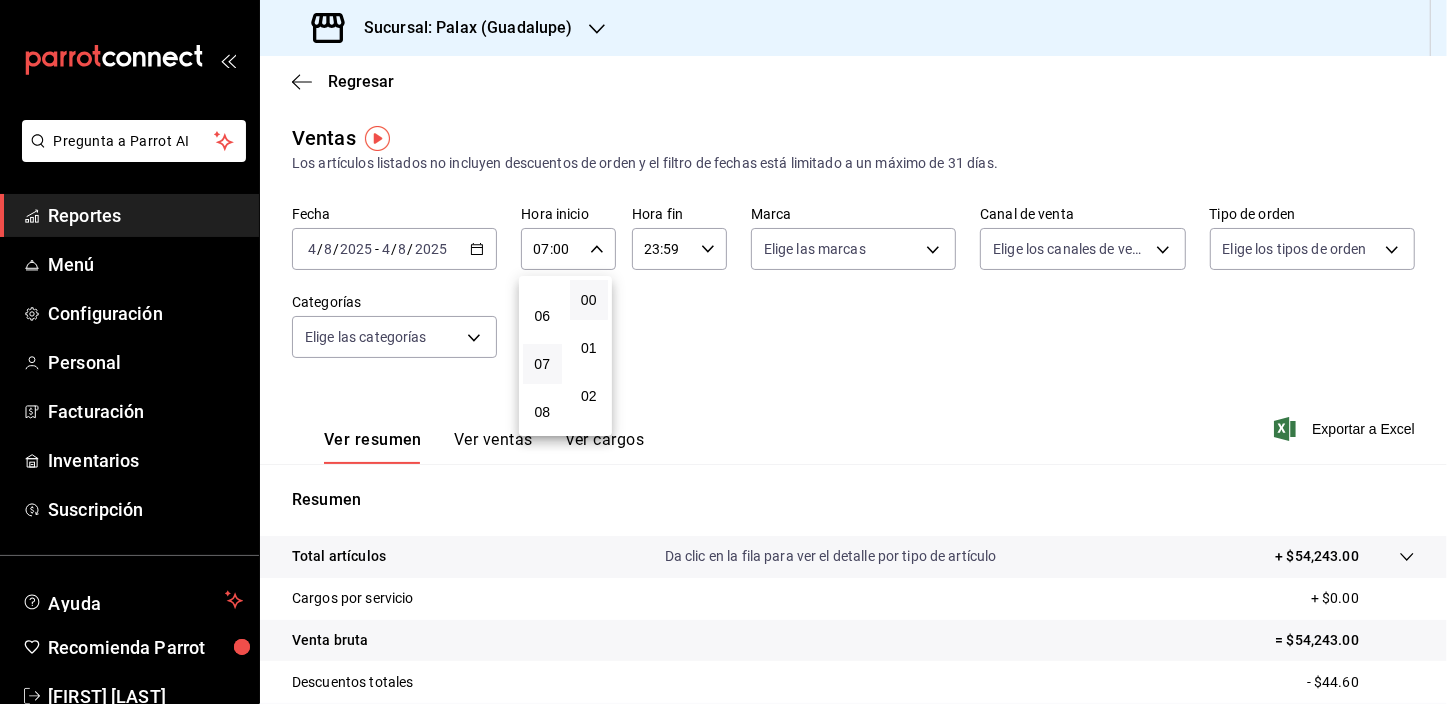 click at bounding box center [723, 352] 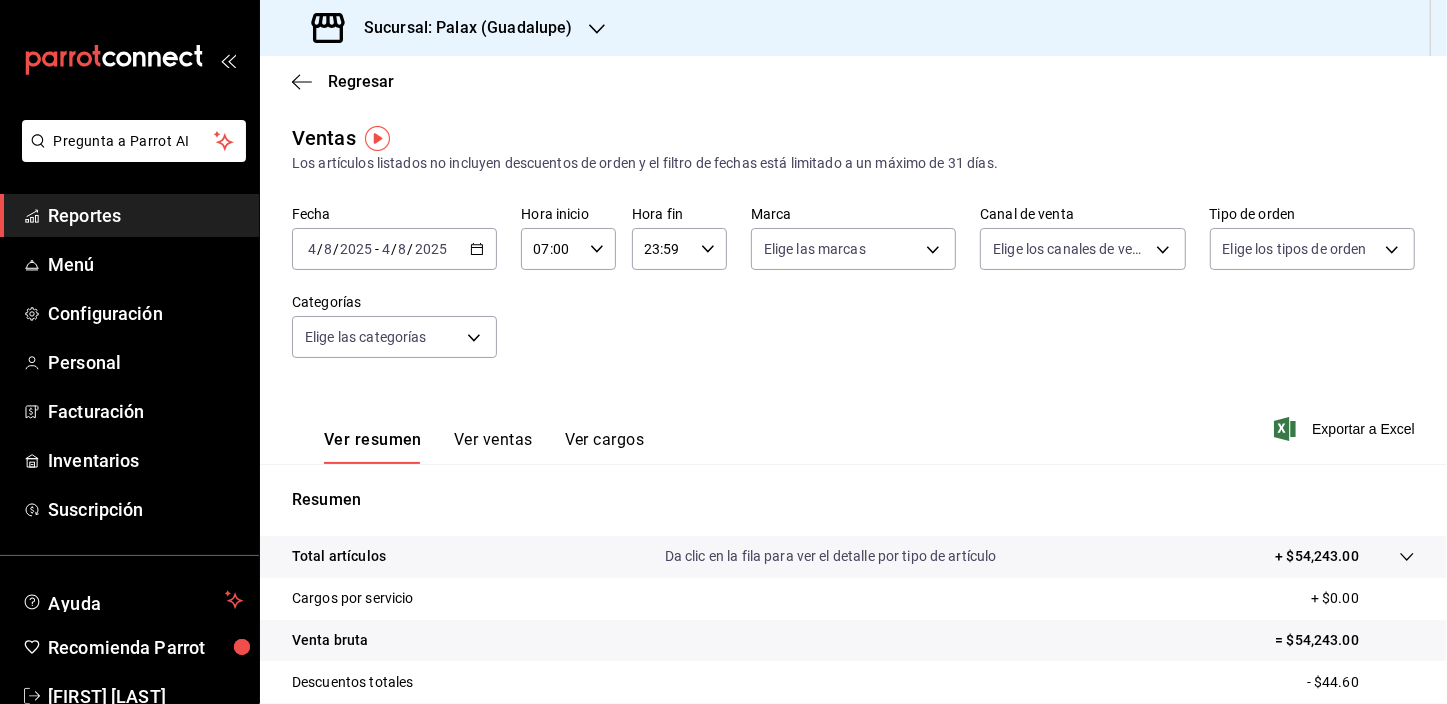 click on "Pregunta a Parrot AI Reportes   Menú   Configuración   Personal   Facturación   Inventarios   Suscripción   Ayuda Recomienda Parrot   [FIRST] [LAST]   Sugerir nueva función   Sucursal: Palax ([CITY]) Regresar Ventas Los artículos listados no incluyen descuentos de orden y el filtro de fechas está limitado a un máximo de 31 días. Fecha 2025-[MONTH]-[DAY] [DAY] / [MONTH] / 2025 - 2025-[MONTH]-[DAY] [DAY] / [MONTH] / 2025 Hora inicio 07:00 Hora inicio Hora fin 23:59 Hora fin Marca Elige las marcas Canal de venta Elige los canales de venta Tipo de orden Elige los tipos de orden Categorías Elige las categorías Ver resumen Ver ventas Ver cargos Exportar a Excel Resumen Total artículos Da clic en la fila para ver el detalle por tipo de artículo + $54,243.00 Cargos por servicio + $0.00 Venta bruta = $54,243.00 Descuentos totales - $44.60 Certificados de regalo - $0.00 Venta total = $54,198.40 Impuestos - $7,475.64 Venta neta = $46,722.76 GANA 1 MES GRATIS EN TU SUSCRIPCIÓN AQUÍ Ver video tutorial Ir a video Pregunta a Parrot AI Reportes" at bounding box center [723, 352] 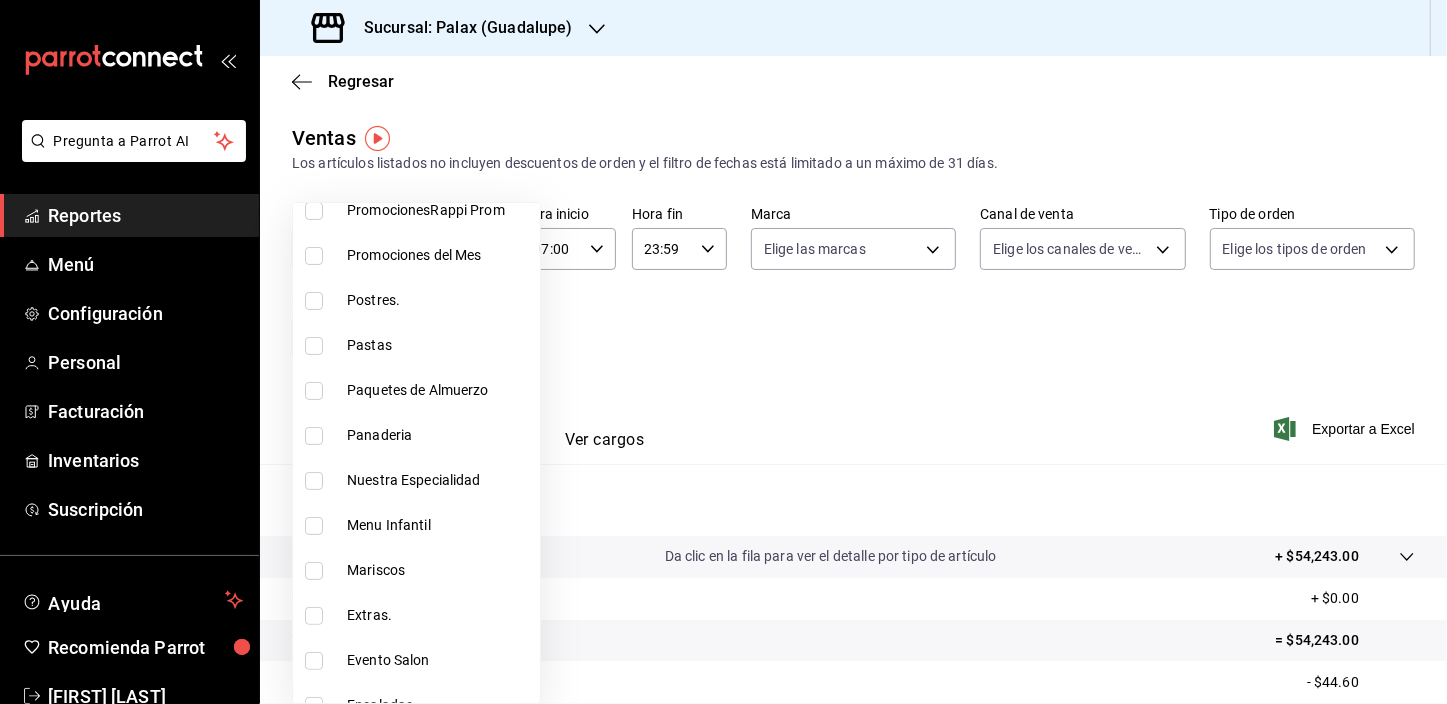scroll, scrollTop: 272, scrollLeft: 0, axis: vertical 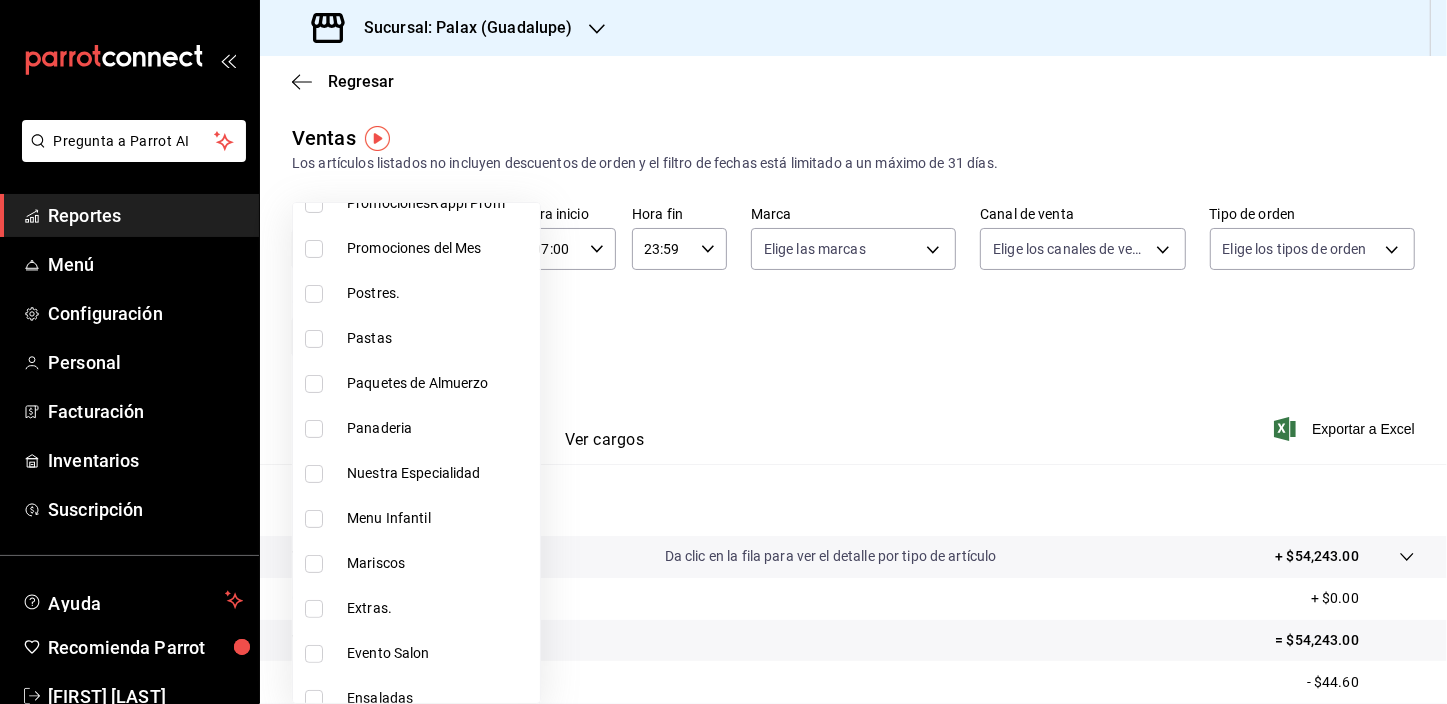 click at bounding box center [314, 429] 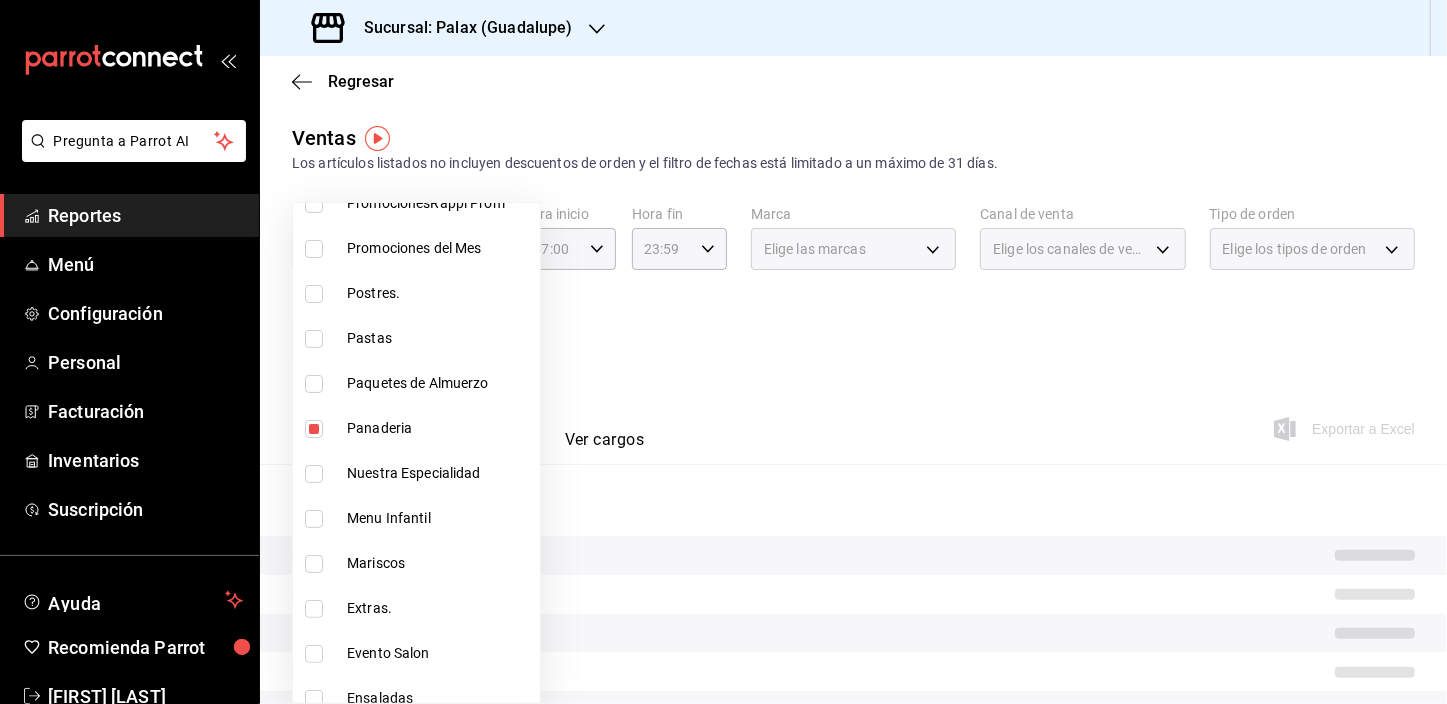 click at bounding box center (723, 352) 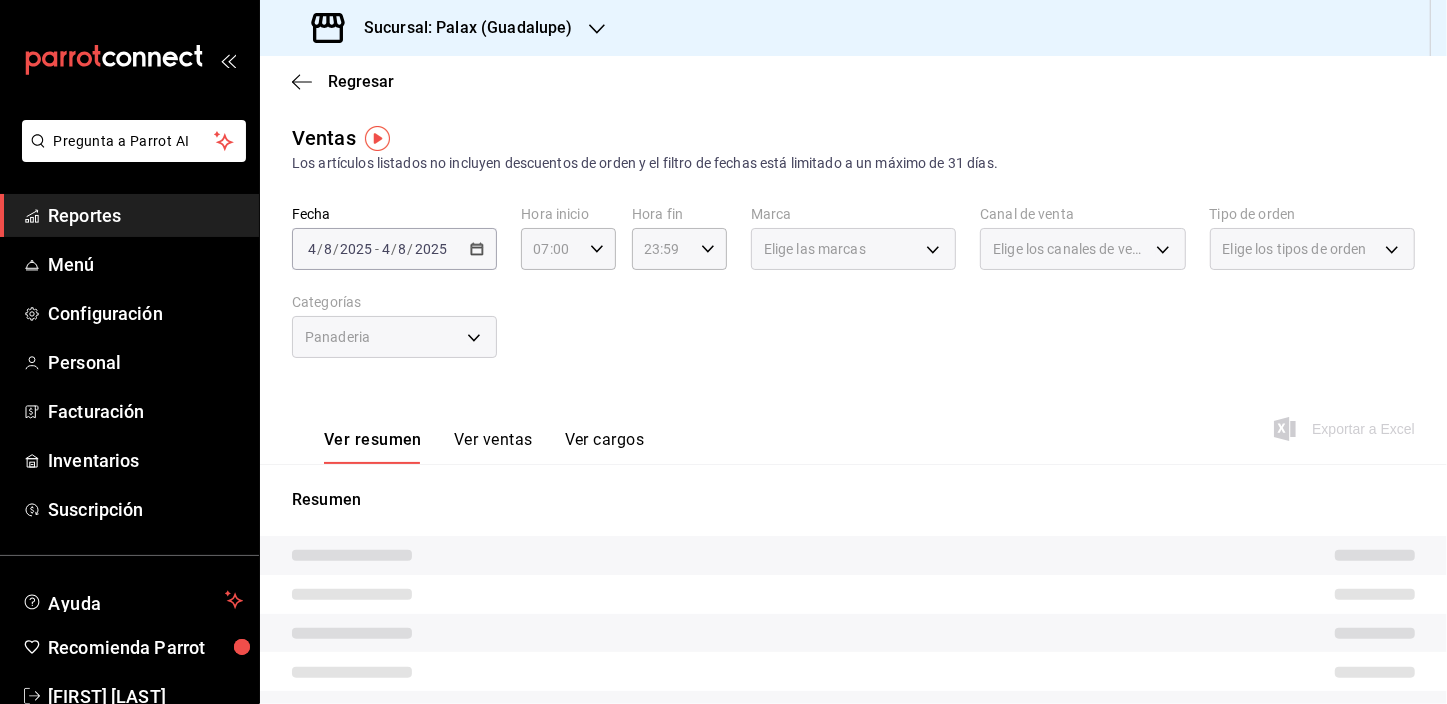 click on "Ver ventas" at bounding box center (493, 447) 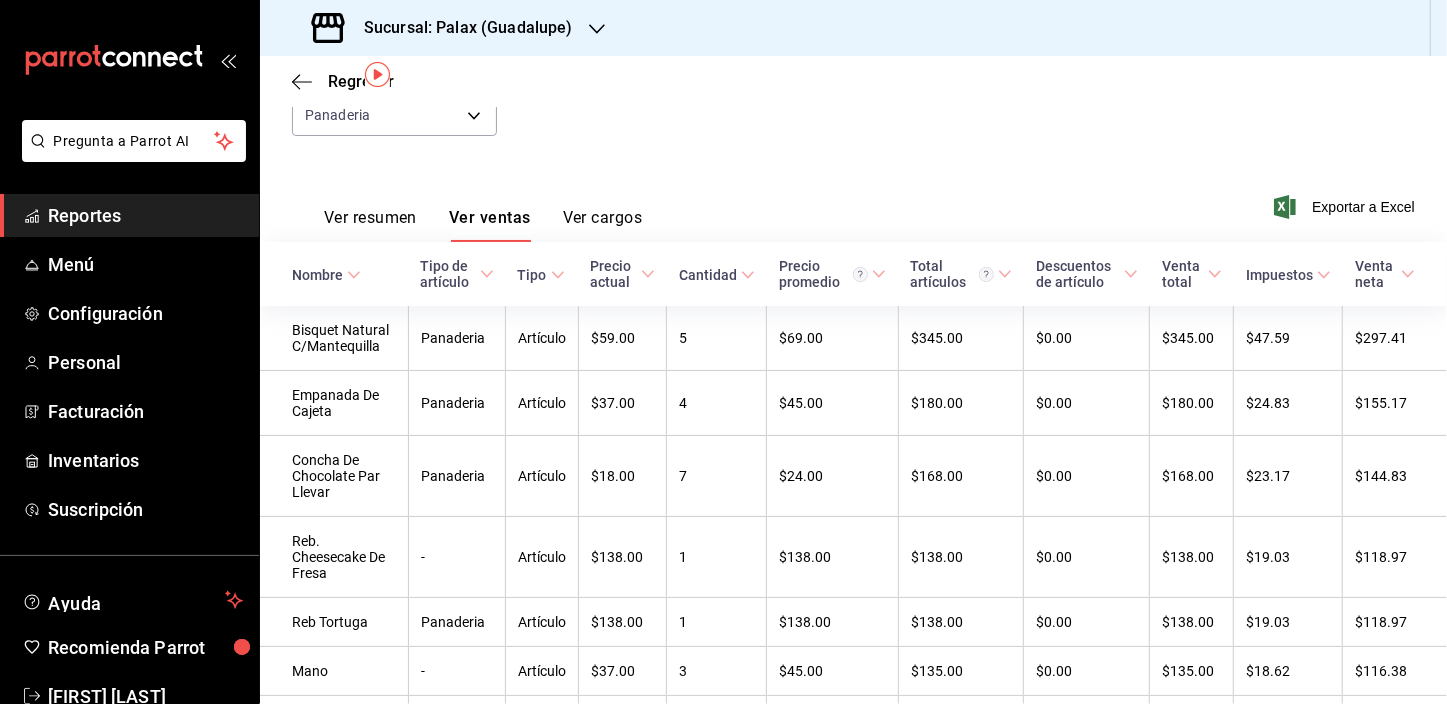 scroll, scrollTop: 0, scrollLeft: 0, axis: both 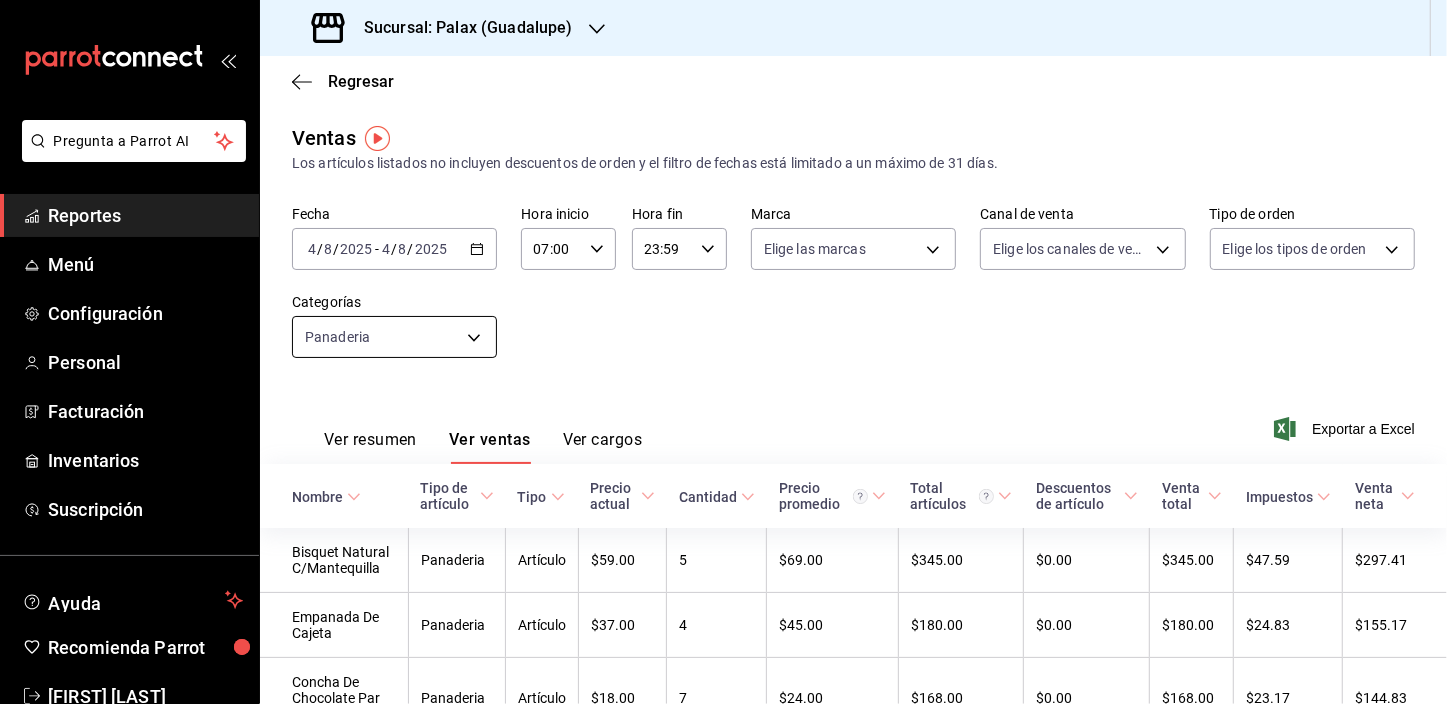 click on "Pregunta a Parrot AI Reportes   Menú   Configuración   Personal   Facturación   Inventarios   Suscripción   Ayuda Recomienda Parrot   [FIRST] [LAST]   Sugerir nueva función   Sucursal: Palax ([CITY]) Regresar Ventas Los artículos listados no incluyen descuentos de orden y el filtro de fechas está limitado a un máximo de 31 días. Fecha 2025-[MONTH]-[DAY] [DAY] / [MONTH] / 2025 - 2025-[MONTH]-[DAY] [DAY] / [MONTH] / 2025 Hora inicio 07:00 Hora inicio Hora fin 23:59 Hora fin Marca Elige las marcas Canal de venta Elige los canales de venta Tipo de orden Elige los tipos de orden Categorías Panaderia [UUID] Ver resumen Ver ventas Ver cargos Exportar a Excel Nombre Tipo de artículo Tipo Precio actual Cantidad Precio promedio   Total artículos   Descuentos de artículo Venta total Impuestos Venta neta Bisquet Natural C/Mantequilla Panaderia Artículo $59.00 5 $69.00 $345.00 $0.00 $345.00 $47.59 $297.41 Empanada De Cajeta Panaderia Artículo $37.00 4 $45.00 $180.00 $0.00 $180.00 $24.83 $155.17 Panaderia $18.00" at bounding box center [723, 352] 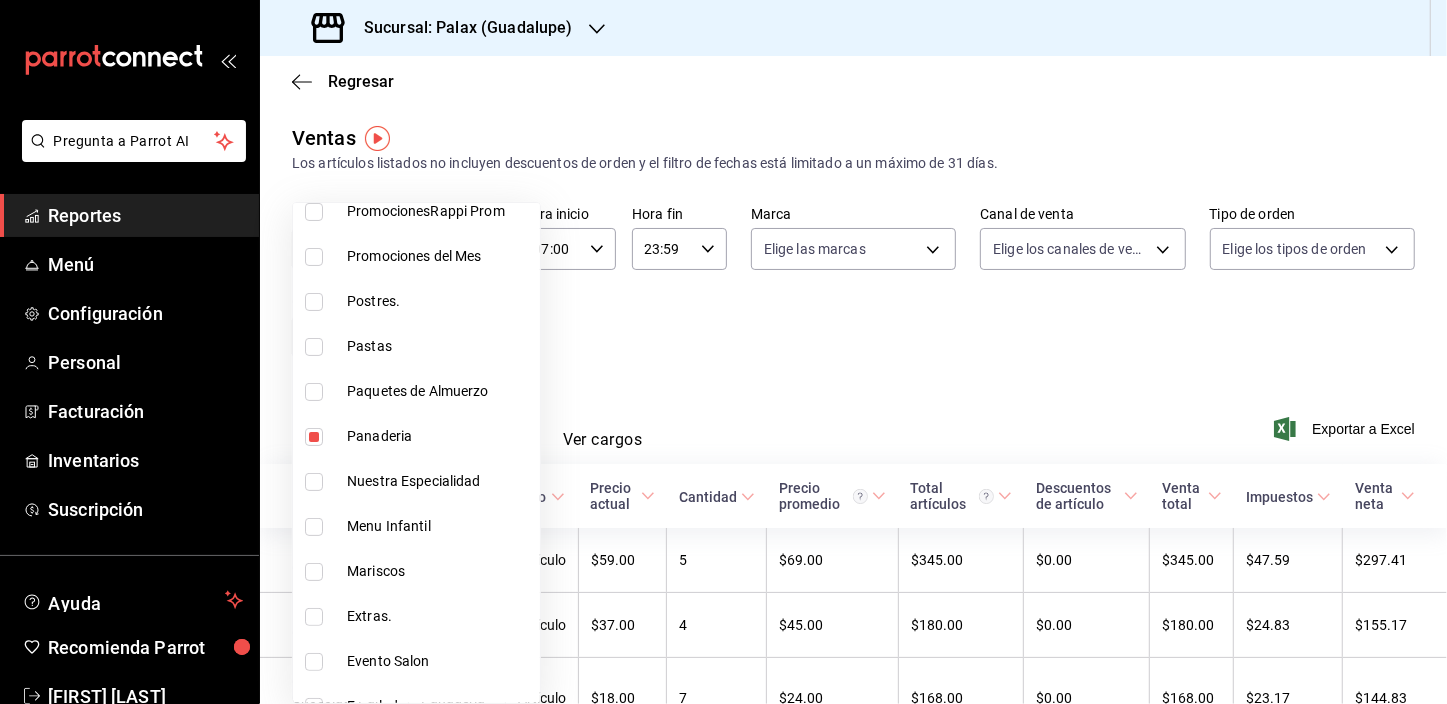 scroll, scrollTop: 272, scrollLeft: 0, axis: vertical 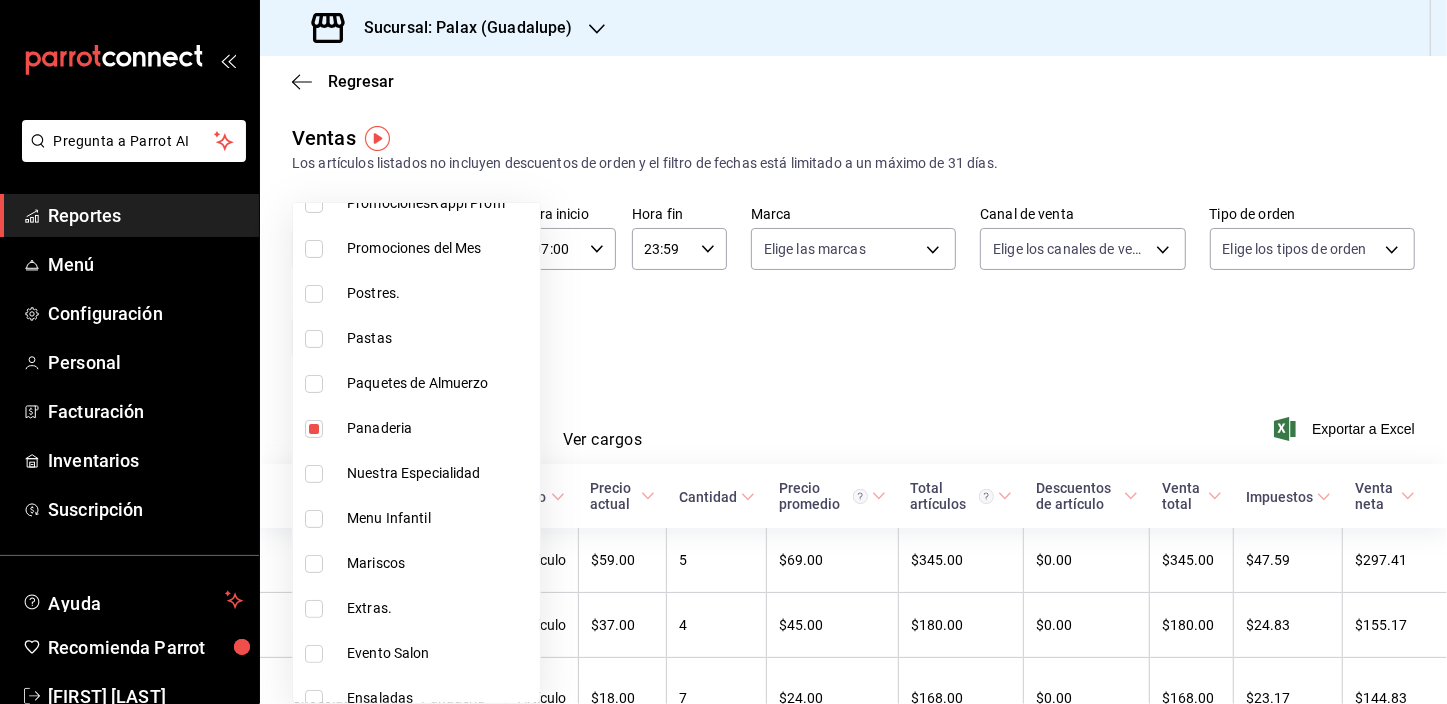 click at bounding box center (314, 429) 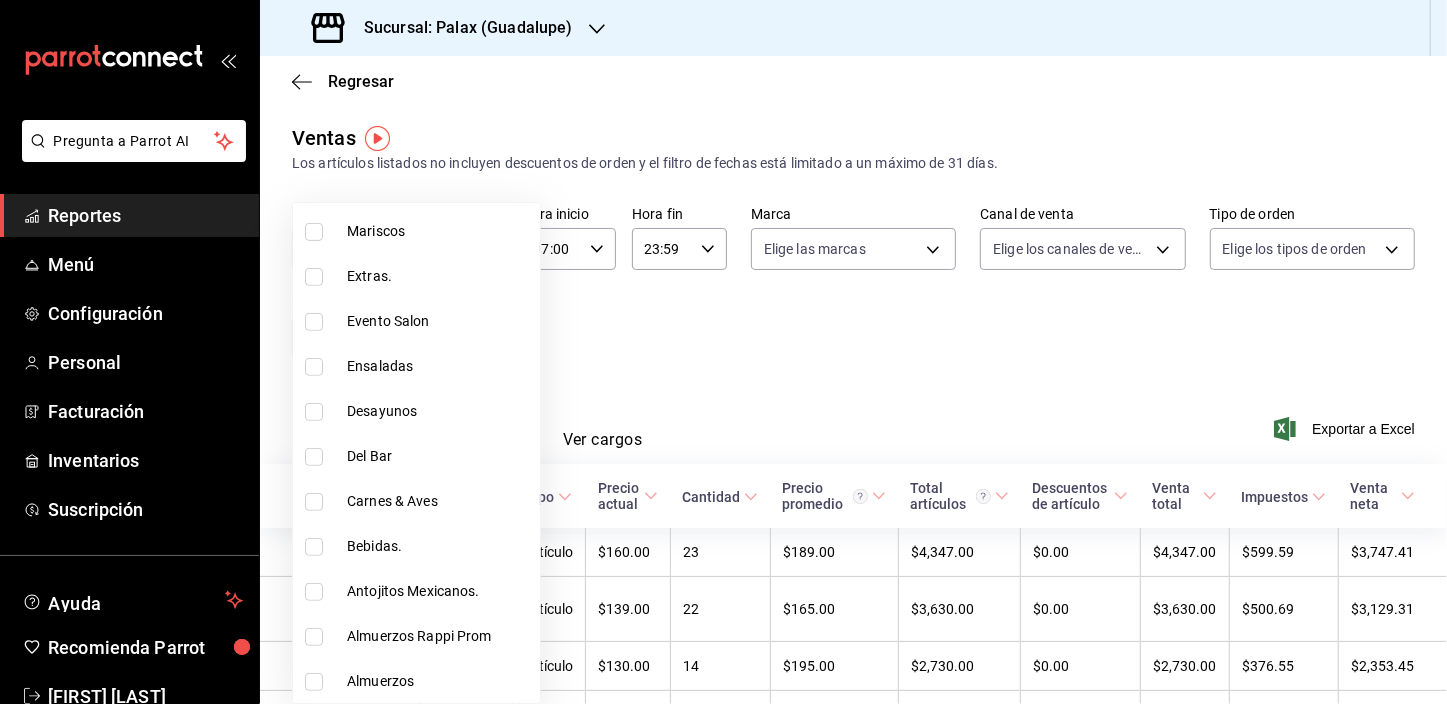 scroll, scrollTop: 636, scrollLeft: 0, axis: vertical 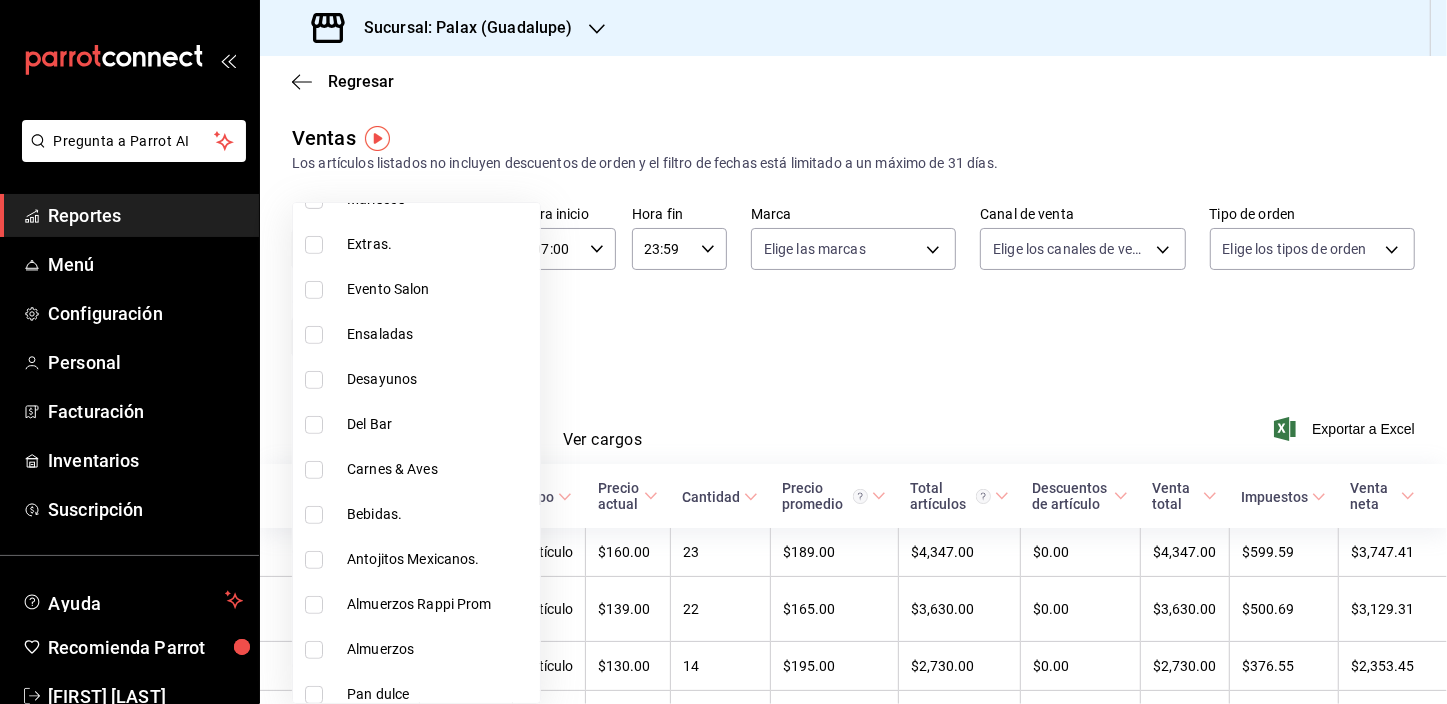 click at bounding box center [314, 515] 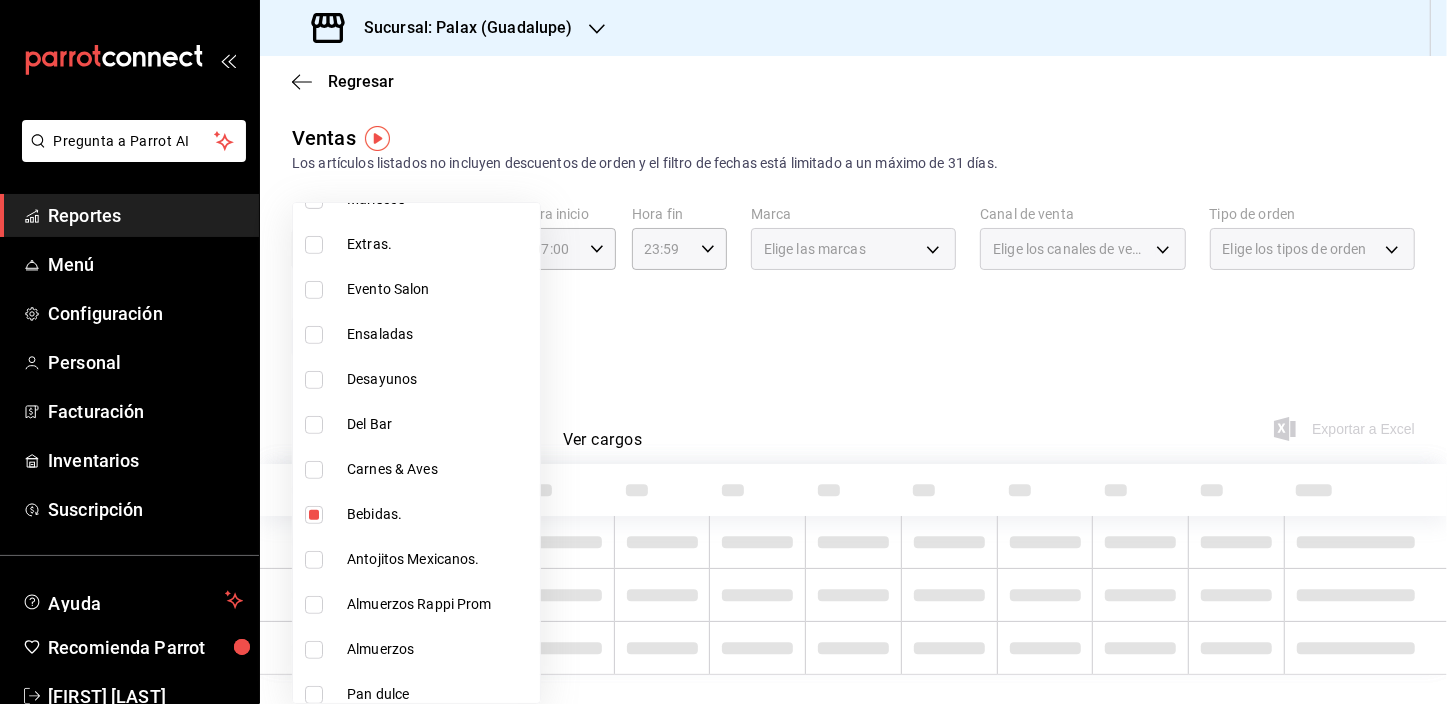 click at bounding box center (723, 352) 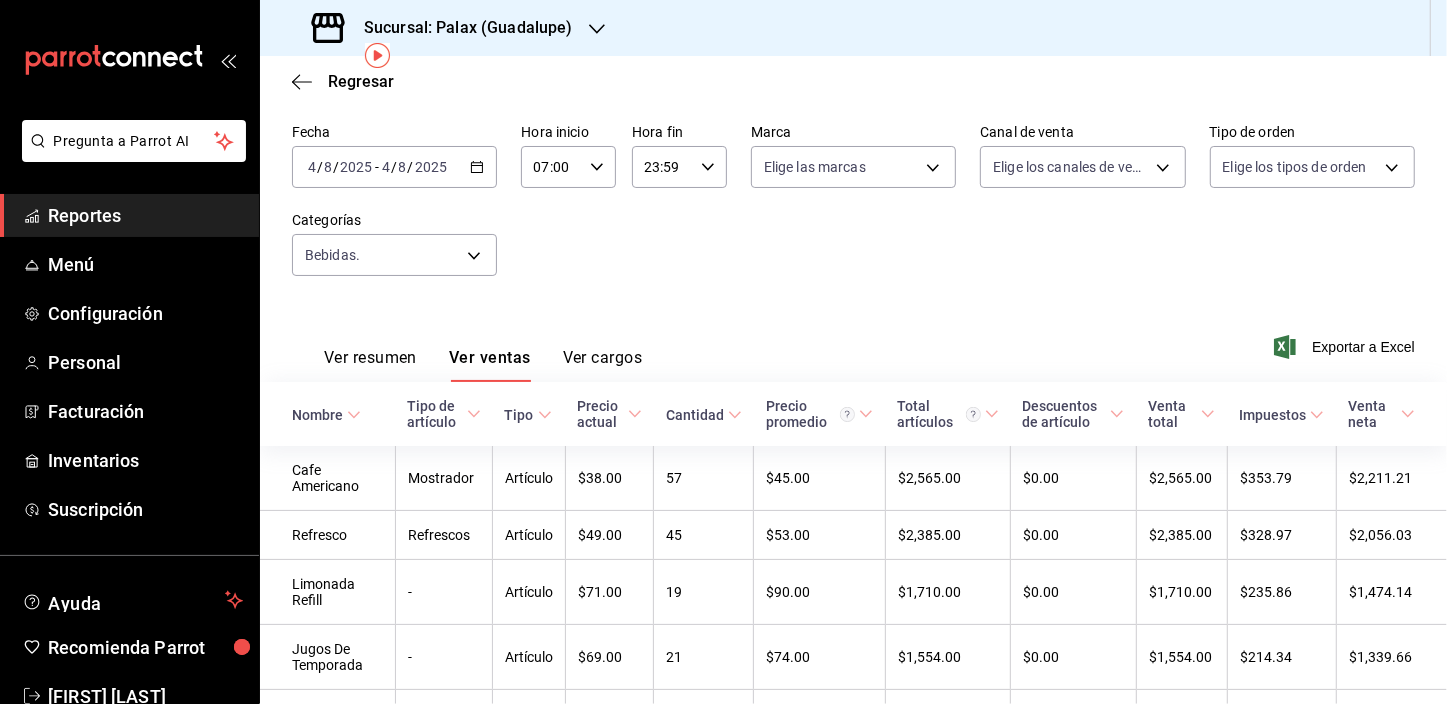 scroll, scrollTop: 0, scrollLeft: 0, axis: both 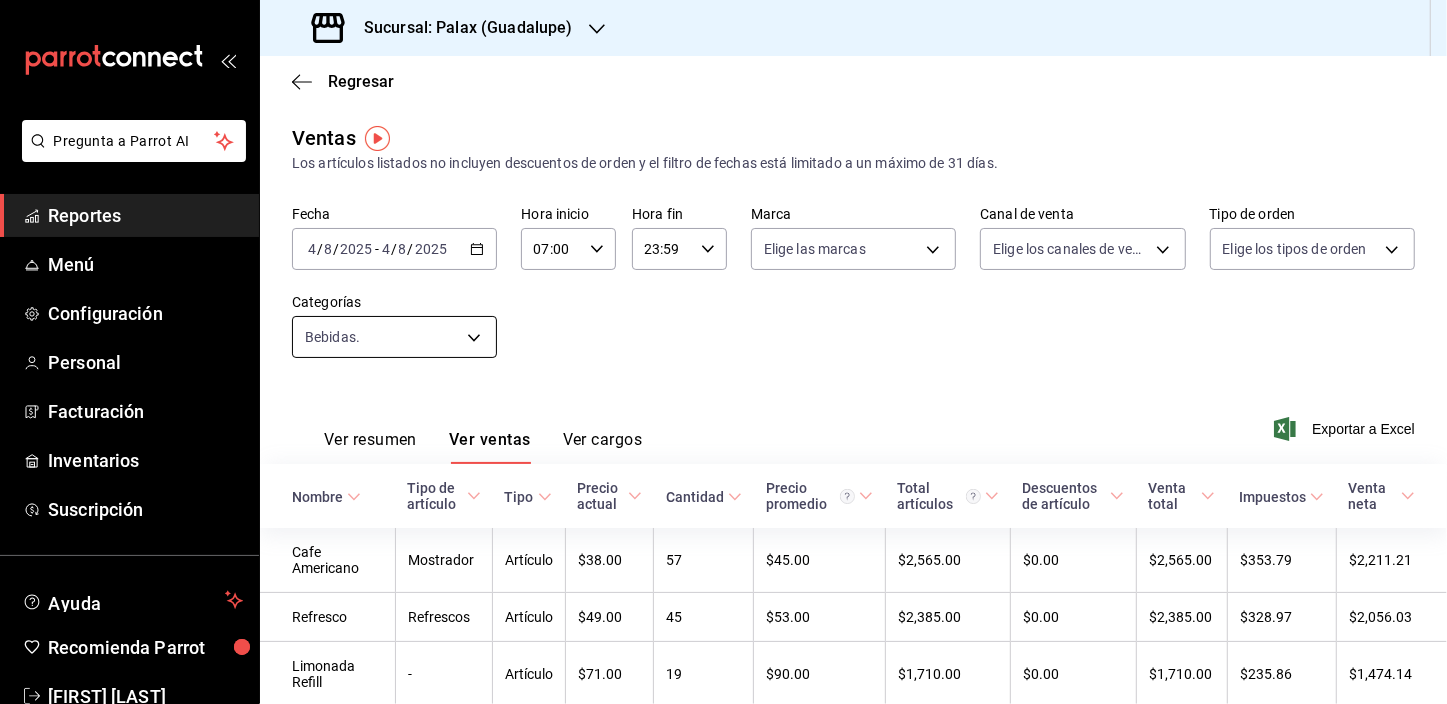 click on "Pregunta a Parrot AI Reportes   Menú   Configuración   Personal   Facturación   Inventarios   Suscripción   Ayuda Recomienda Parrot   [FIRST] [LAST]   Sugerir nueva función   Sucursal: Palax ([CITY]) Regresar Ventas Los artículos listados no incluyen descuentos de orden y el filtro de fechas está limitado a un máximo de 31 días. Fecha 2025-[MONTH]-[DAY] [DAY] / [MONTH] / 2025 - 2025-[MONTH]-[DAY] [DAY] / [MONTH] / 2025 Hora inicio 07:00 Hora inicio Hora fin 23:59 Hora fin Marca Elige las marcas Canal de venta Elige los canales de venta Tipo de orden Elige los tipos de orden Categorías Bebidas. [UUID] Ver resumen Ver ventas Ver cargos Exportar a Excel Nombre Tipo de artículo Tipo Precio actual Cantidad Precio promedio   Total artículos   Descuentos de artículo Venta total Impuestos Venta neta Cafe Americano Mostrador Artículo $38.00 57 $45.00 $2,565.00 $0.00 $2,565.00 $353.79 $2,211.21 Refresco Refrescos Artículo $49.00 45 $53.00 $2,385.00 $0.00 $2,385.00 $328.97 $2,056.03 Limonada Refill - Artículo" at bounding box center [723, 352] 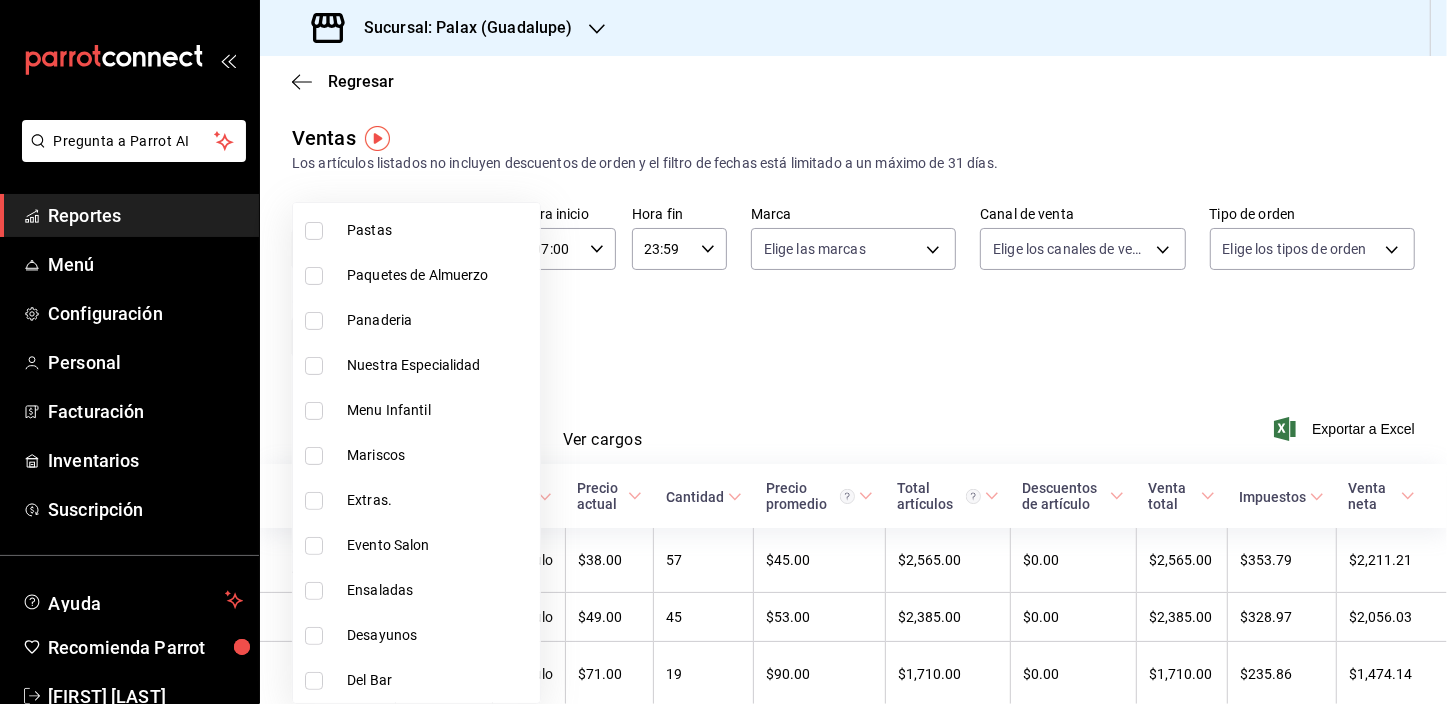 scroll, scrollTop: 636, scrollLeft: 0, axis: vertical 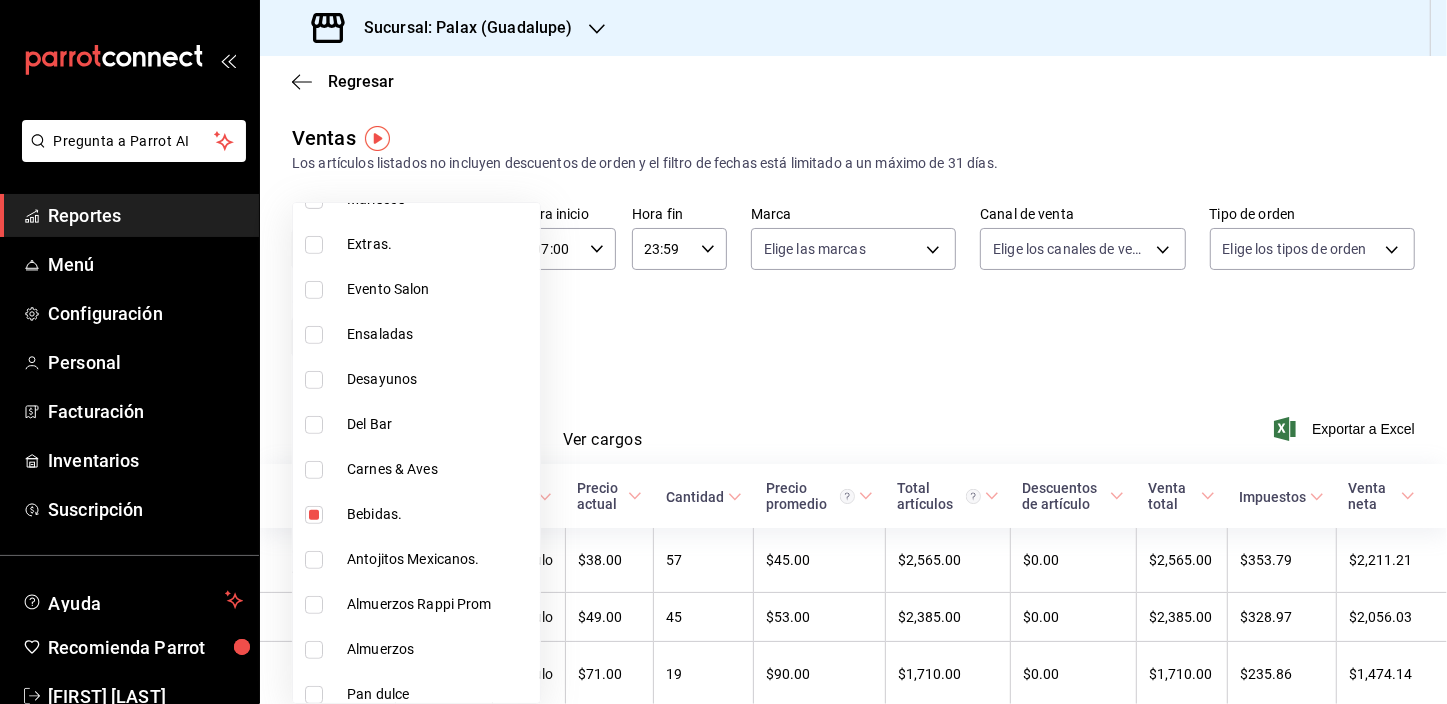 drag, startPoint x: 311, startPoint y: 509, endPoint x: 304, endPoint y: 436, distance: 73.33485 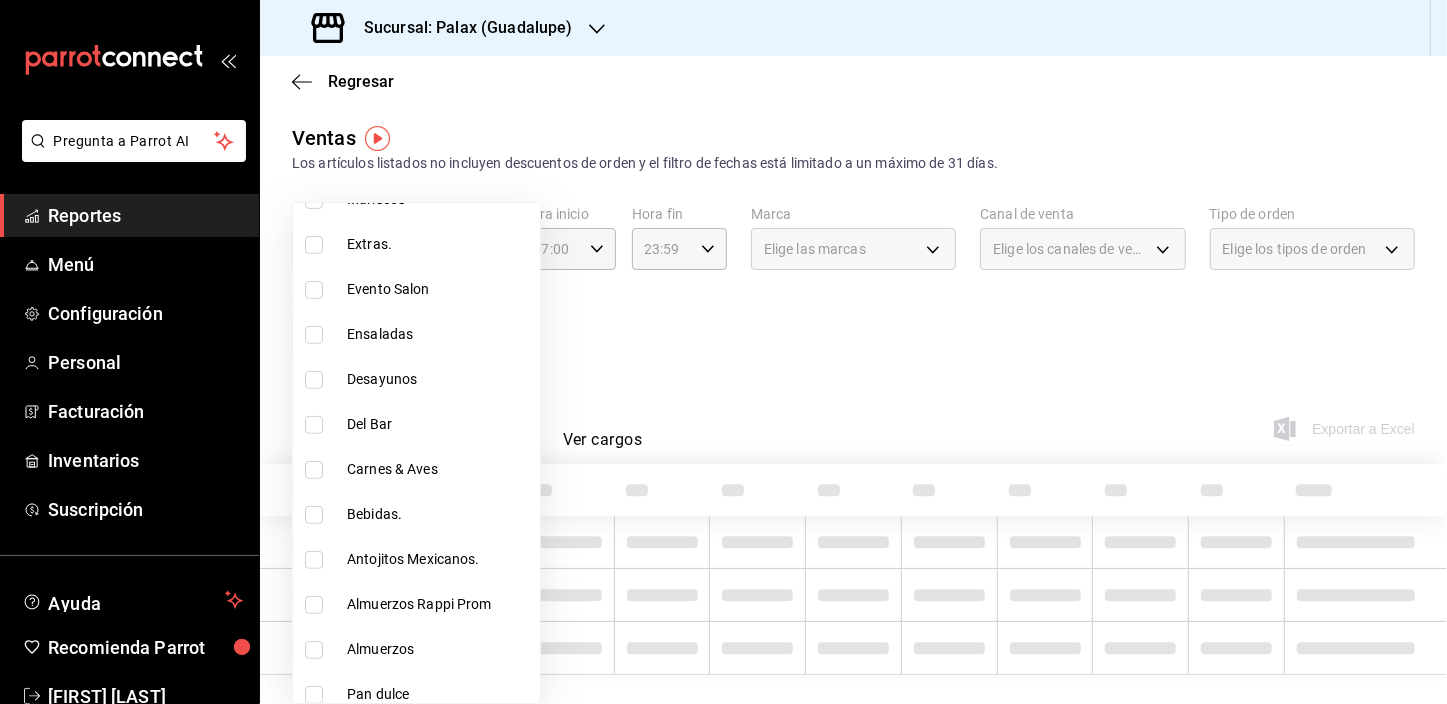 click at bounding box center (314, 425) 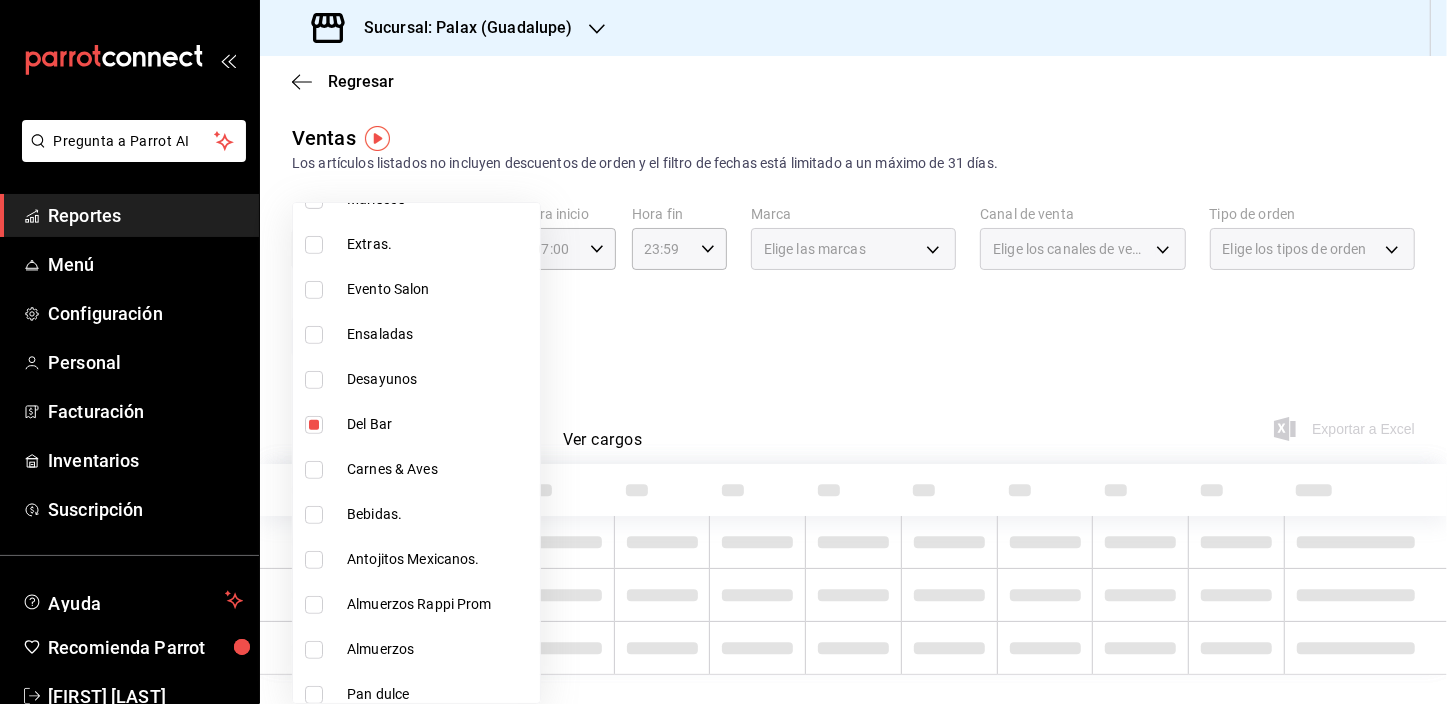 type on "e5fa14e2-c7bb-4afd-b0cf-6d1a2447c4a1" 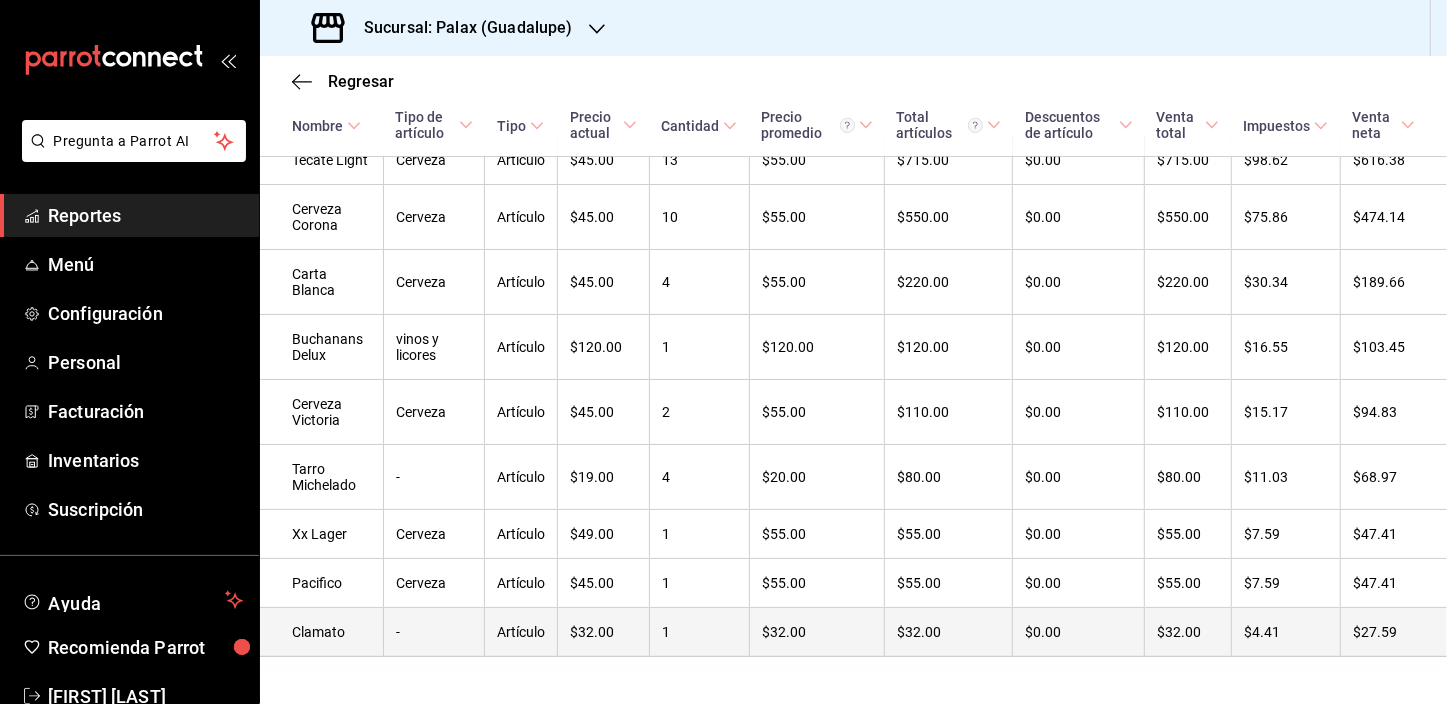 scroll, scrollTop: 436, scrollLeft: 0, axis: vertical 